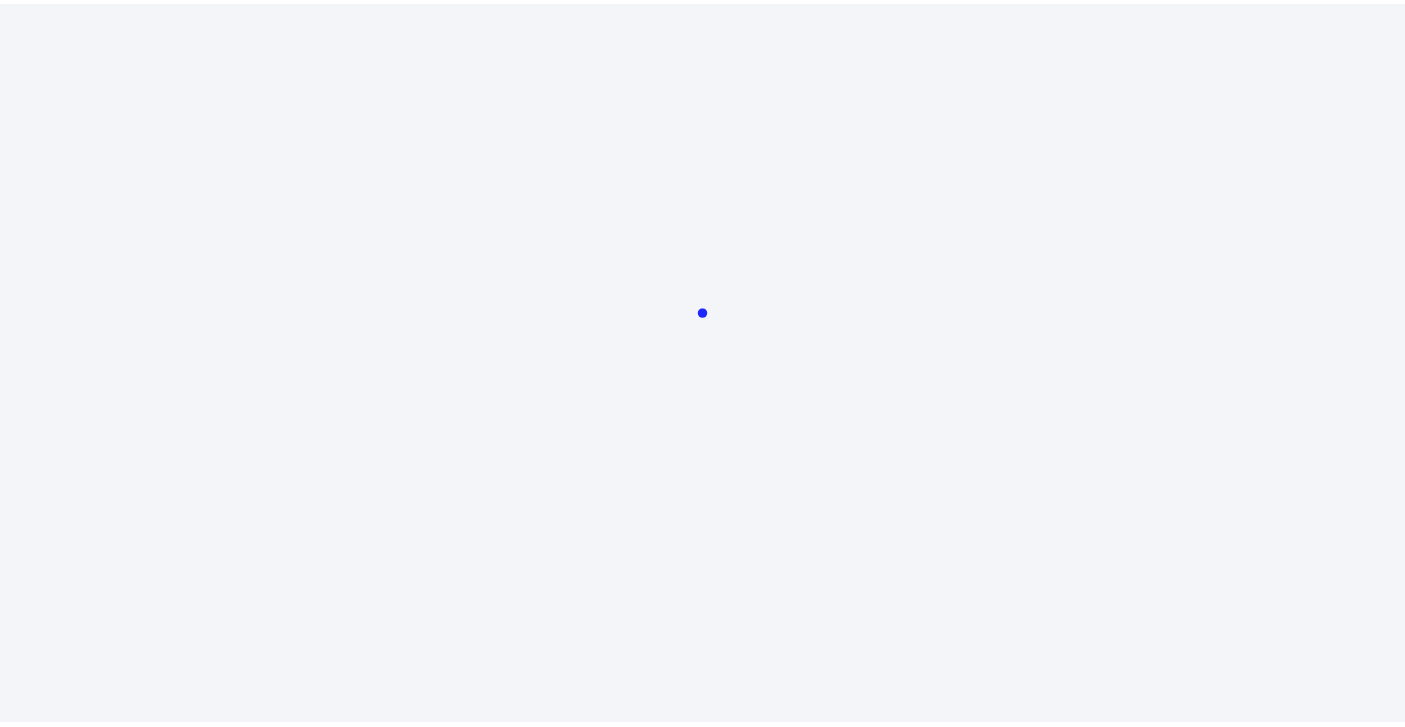 scroll, scrollTop: 0, scrollLeft: 0, axis: both 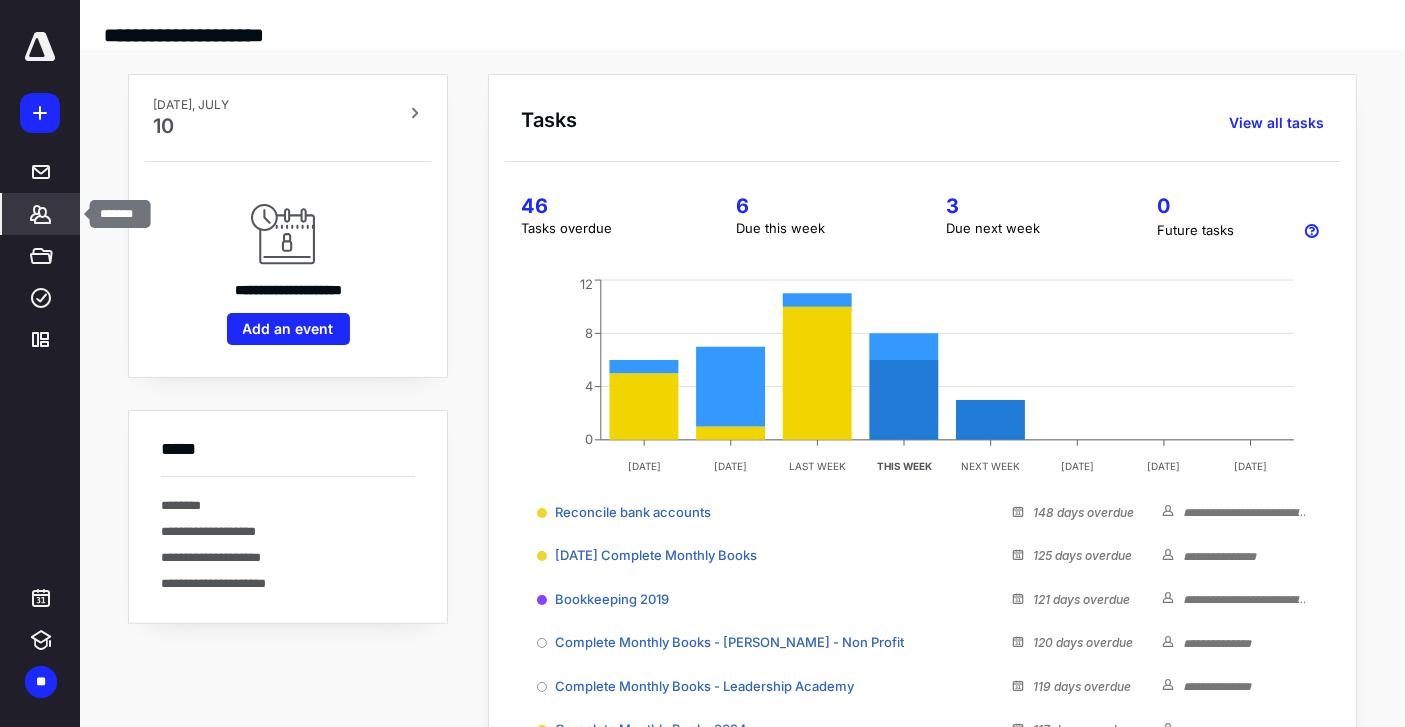 click 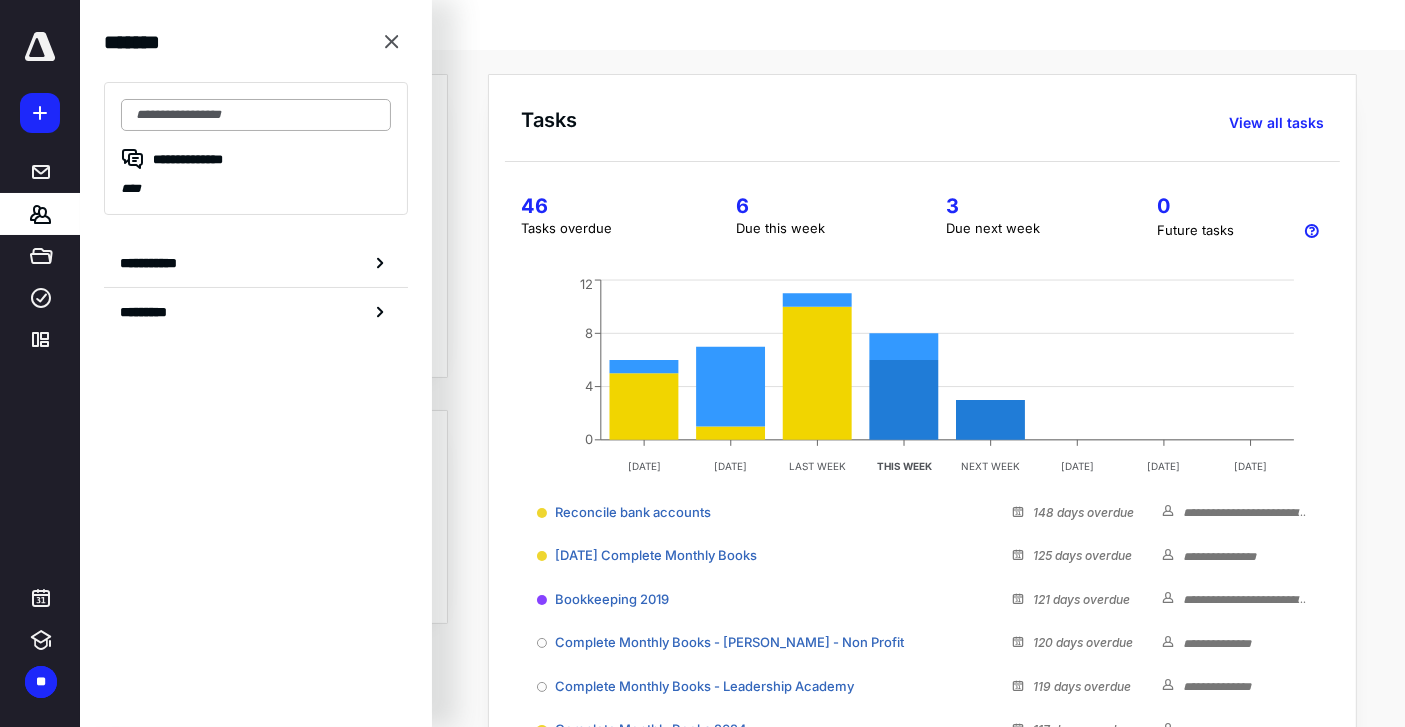 click at bounding box center (256, 115) 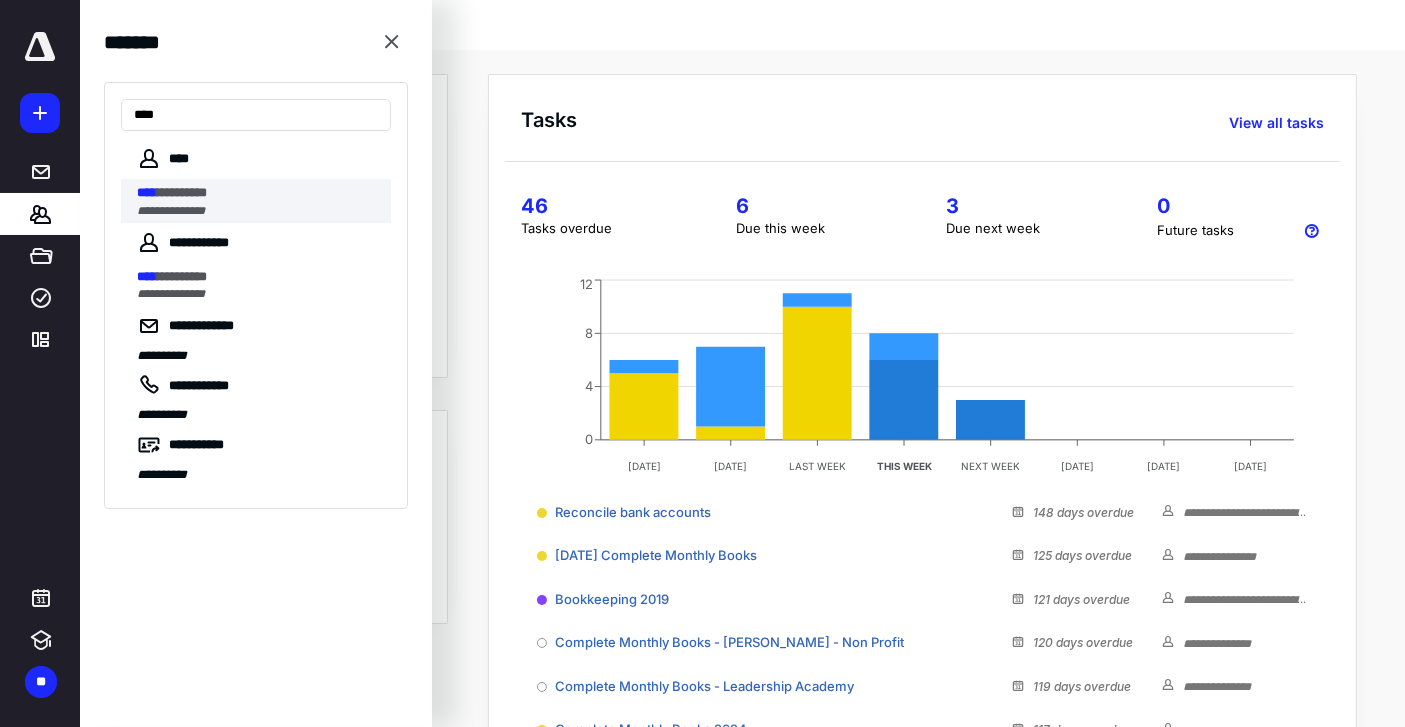type on "****" 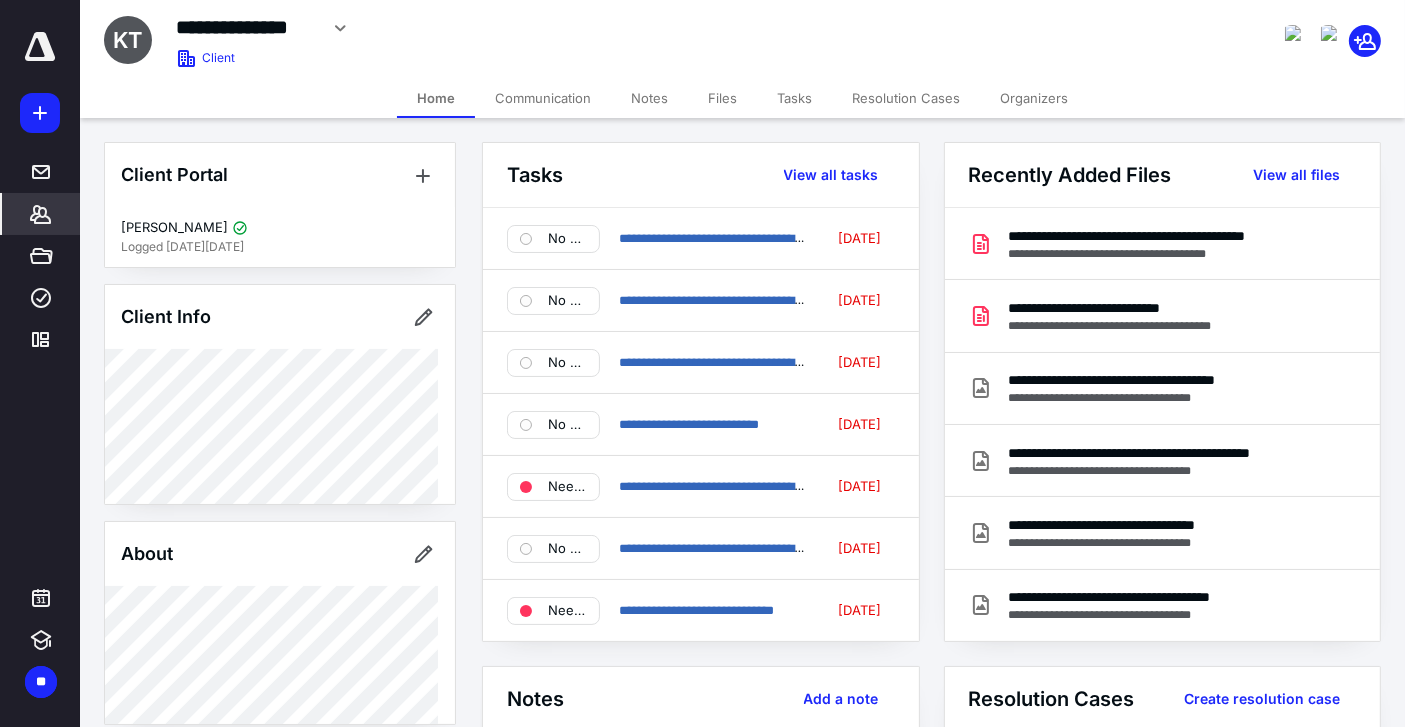 click on "Files" at bounding box center (722, 98) 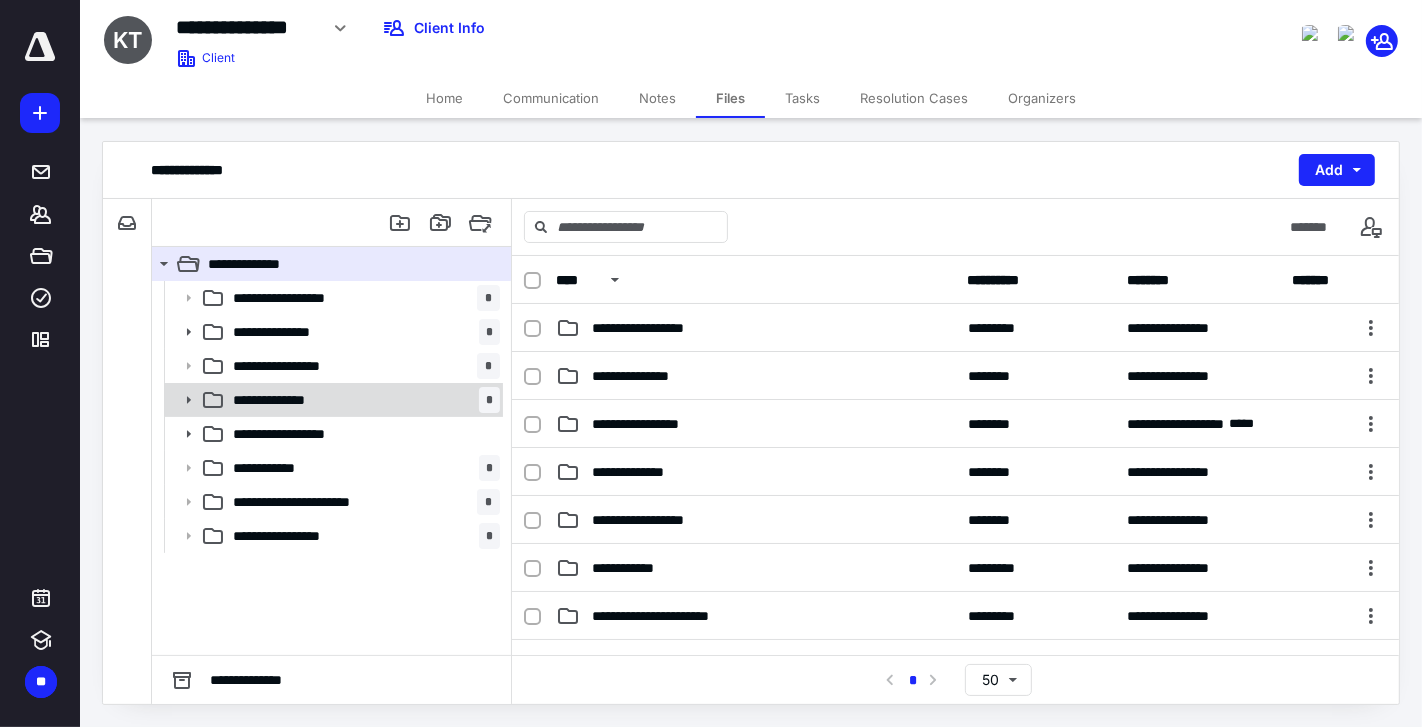click on "**********" at bounding box center (362, 400) 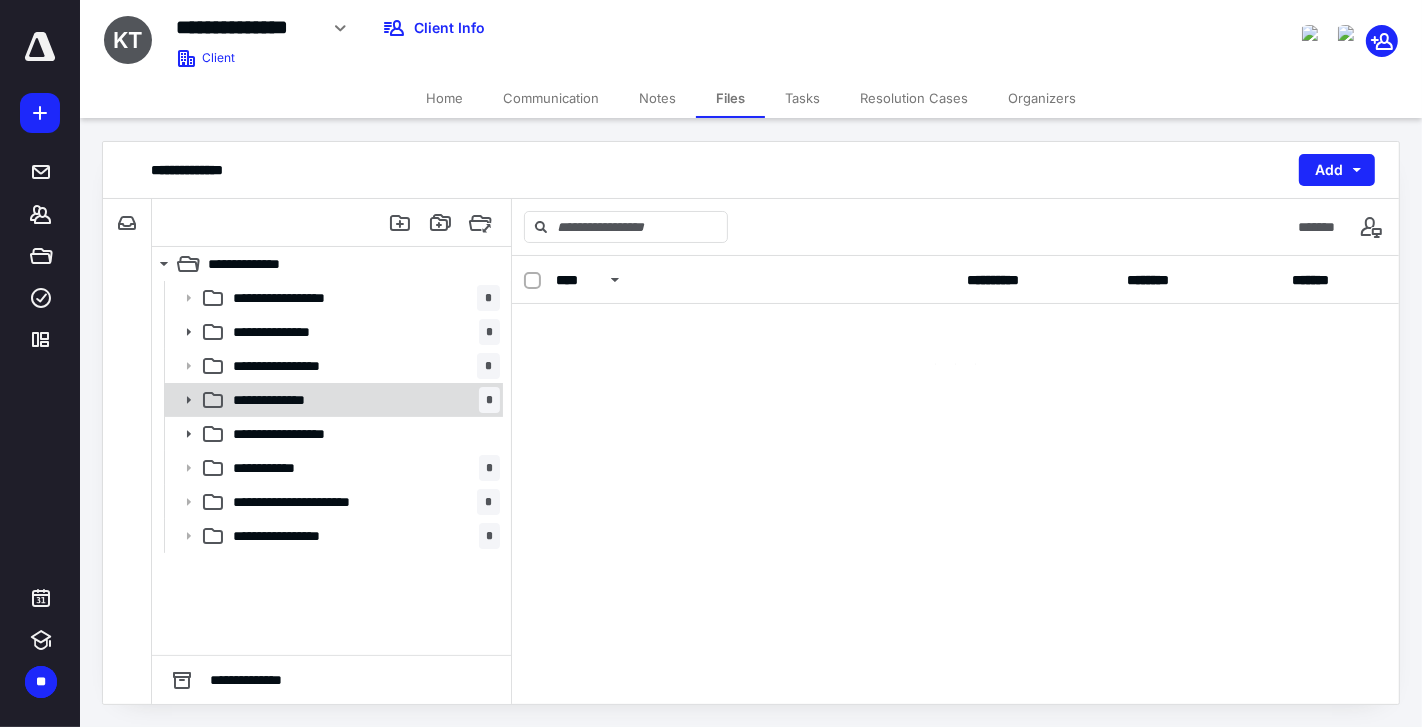 click on "**********" at bounding box center (362, 400) 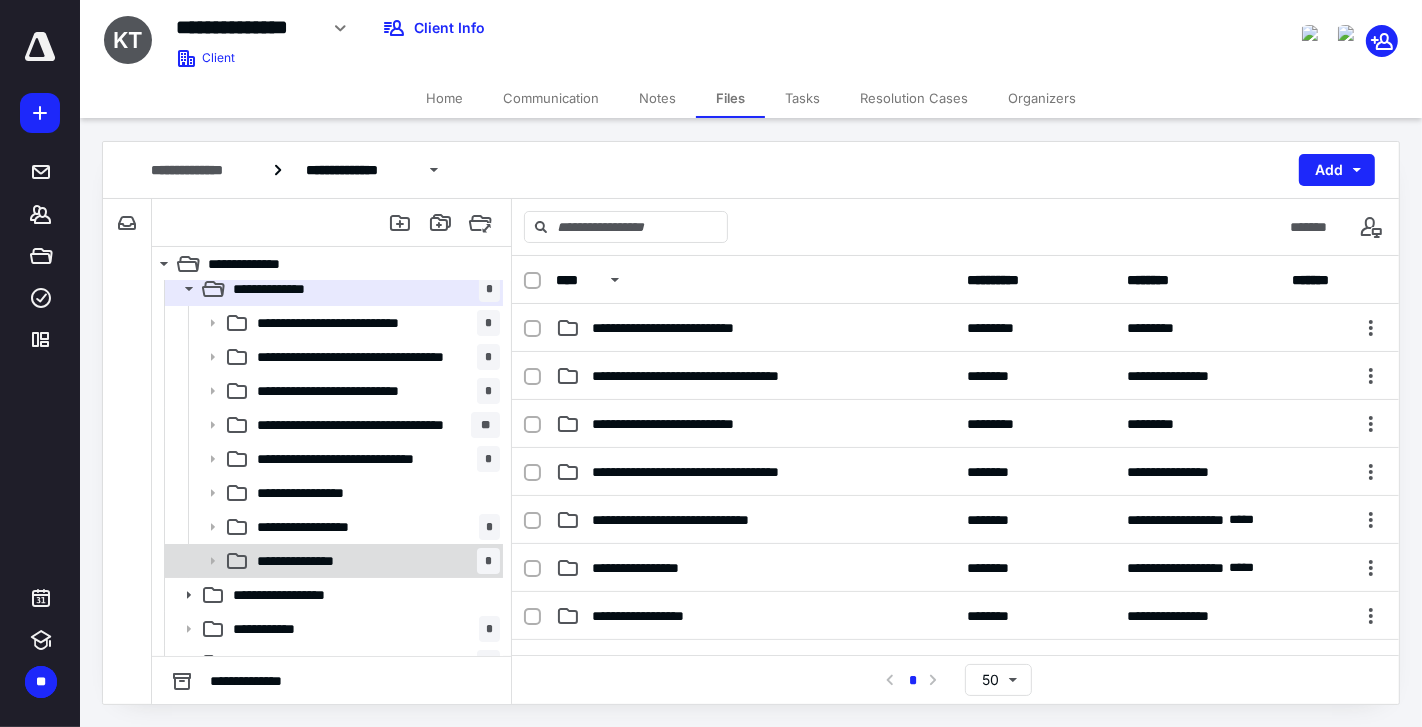 scroll, scrollTop: 168, scrollLeft: 0, axis: vertical 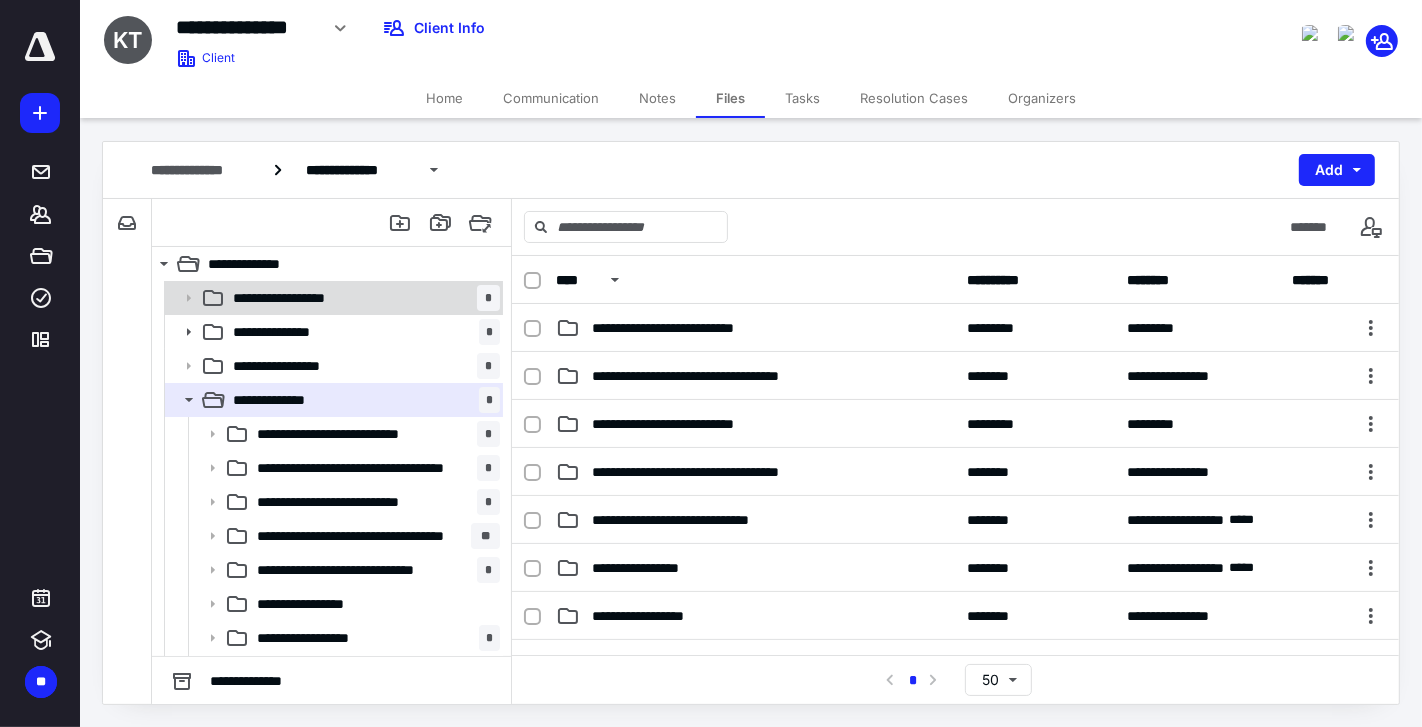 click on "**********" at bounding box center (362, 298) 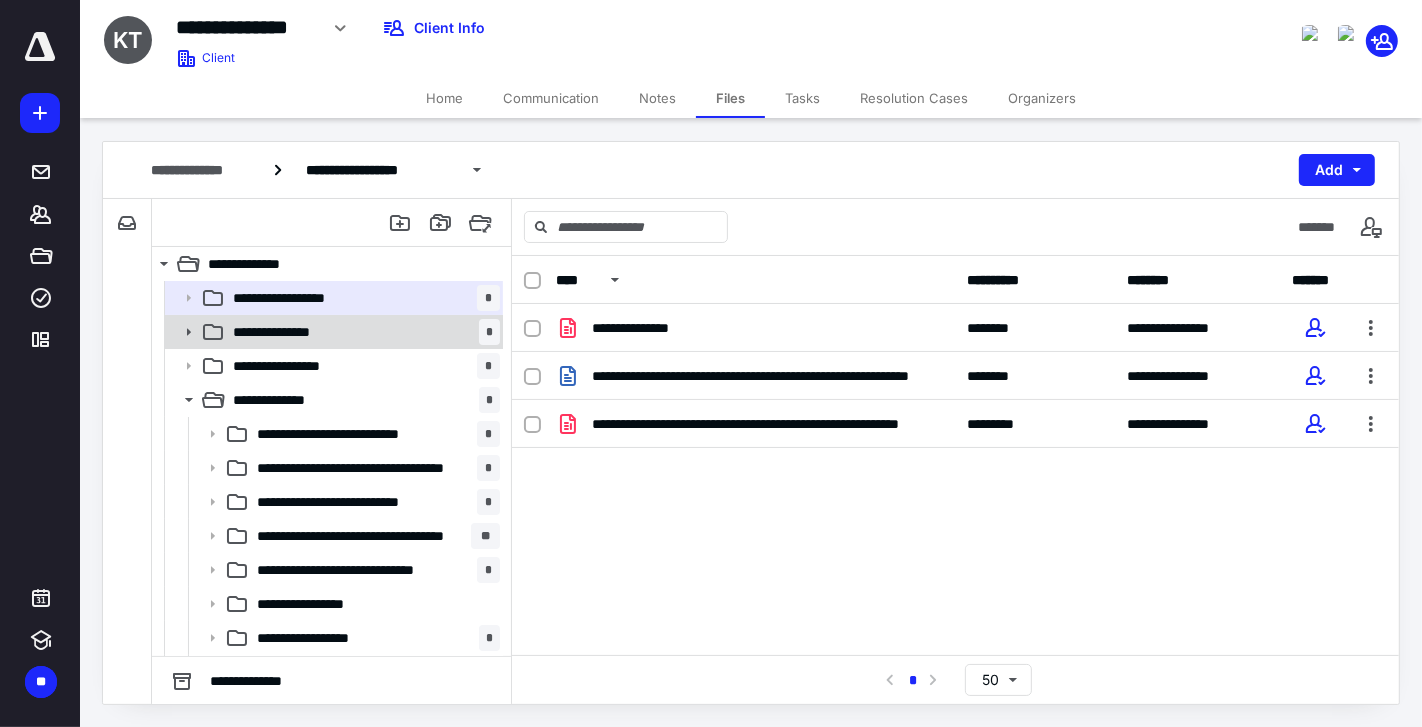 click on "**********" at bounding box center (362, 332) 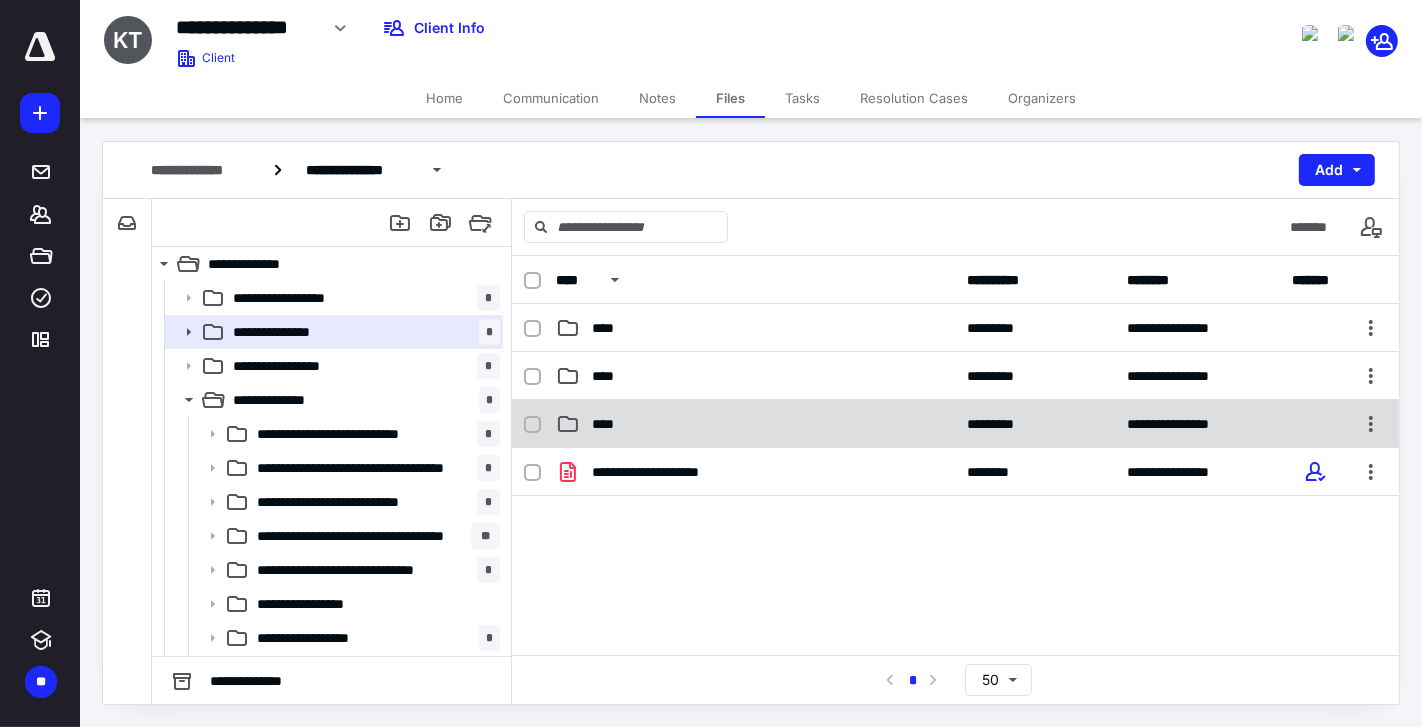 click on "****" at bounding box center (756, 424) 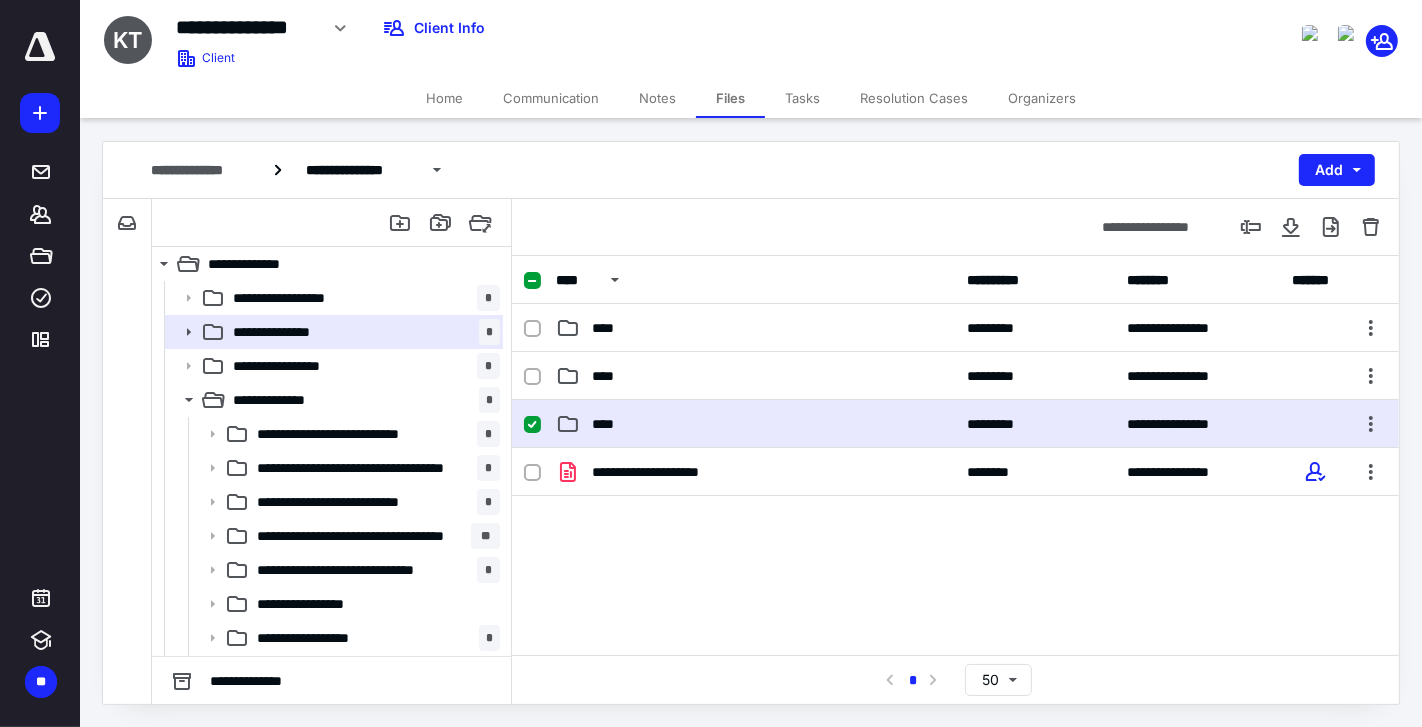 click on "****" at bounding box center (756, 424) 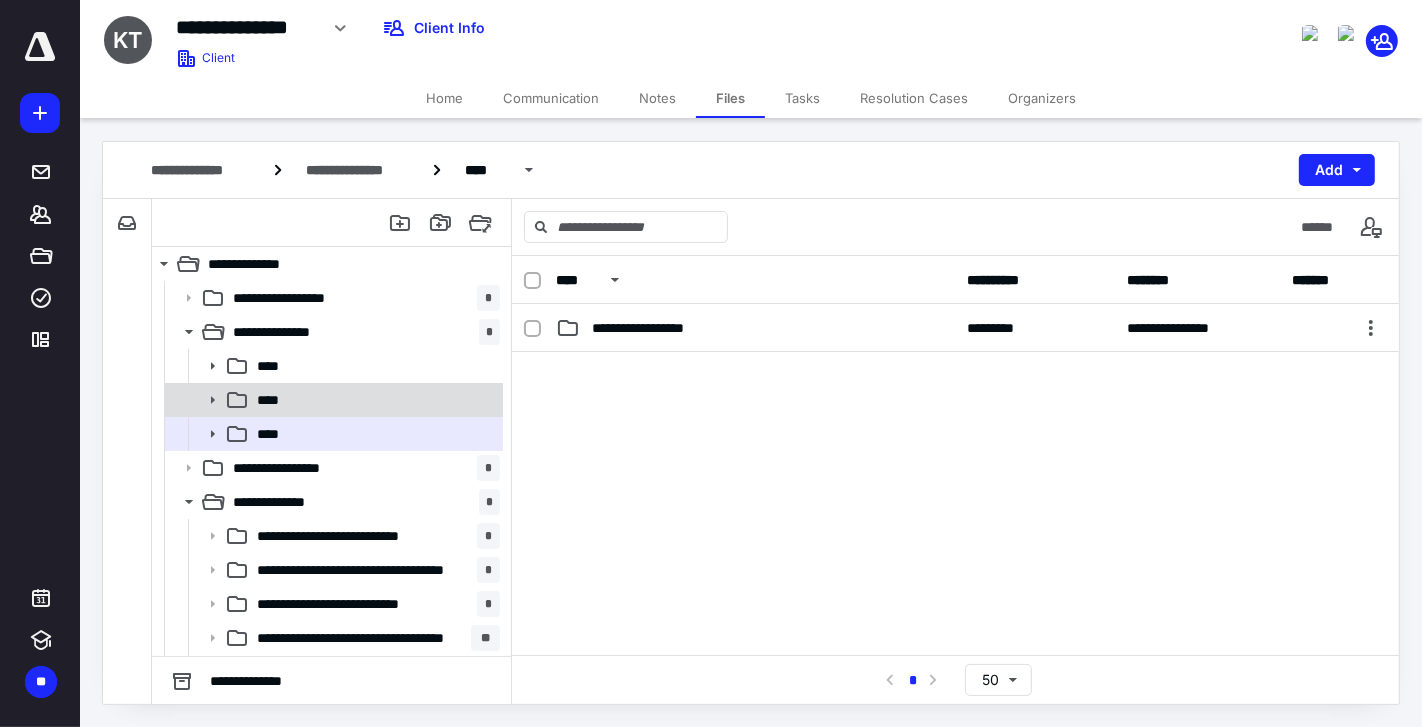 click on "****" at bounding box center (374, 400) 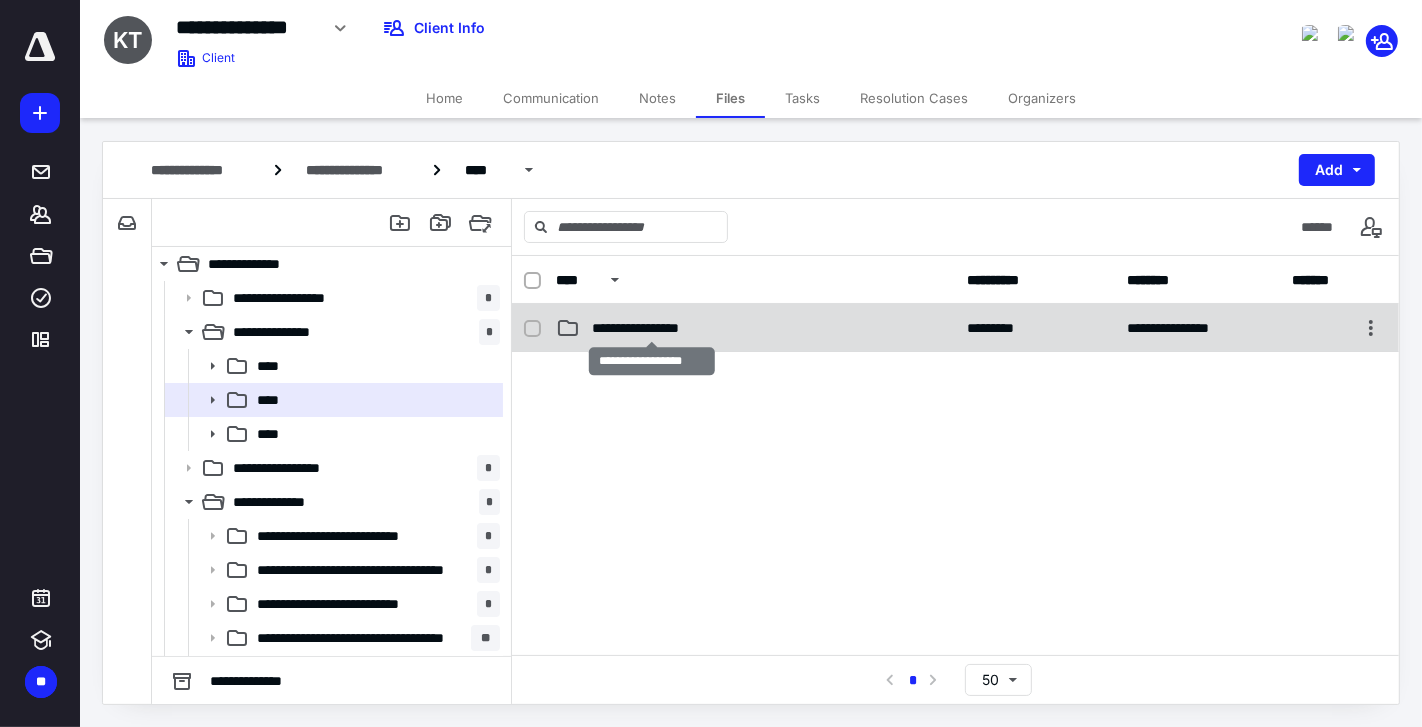 click on "**********" at bounding box center (652, 328) 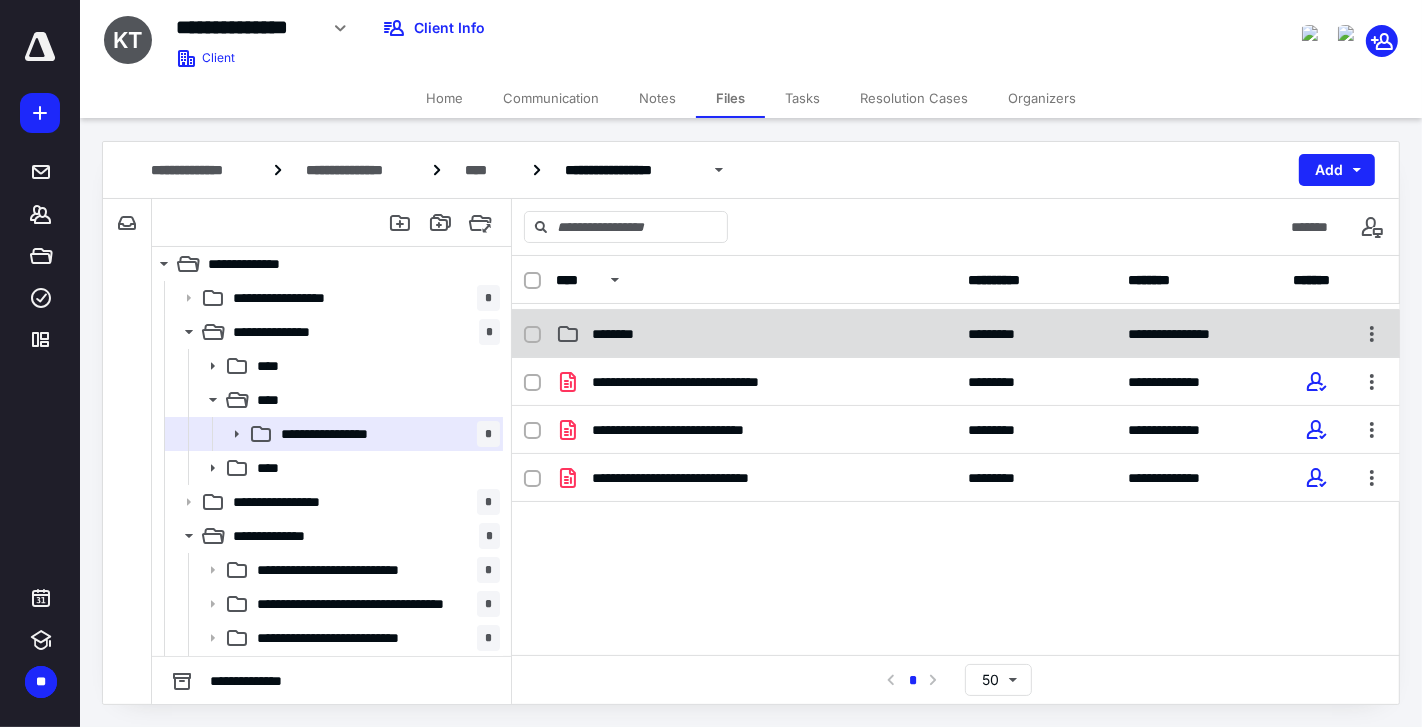 scroll, scrollTop: 0, scrollLeft: 0, axis: both 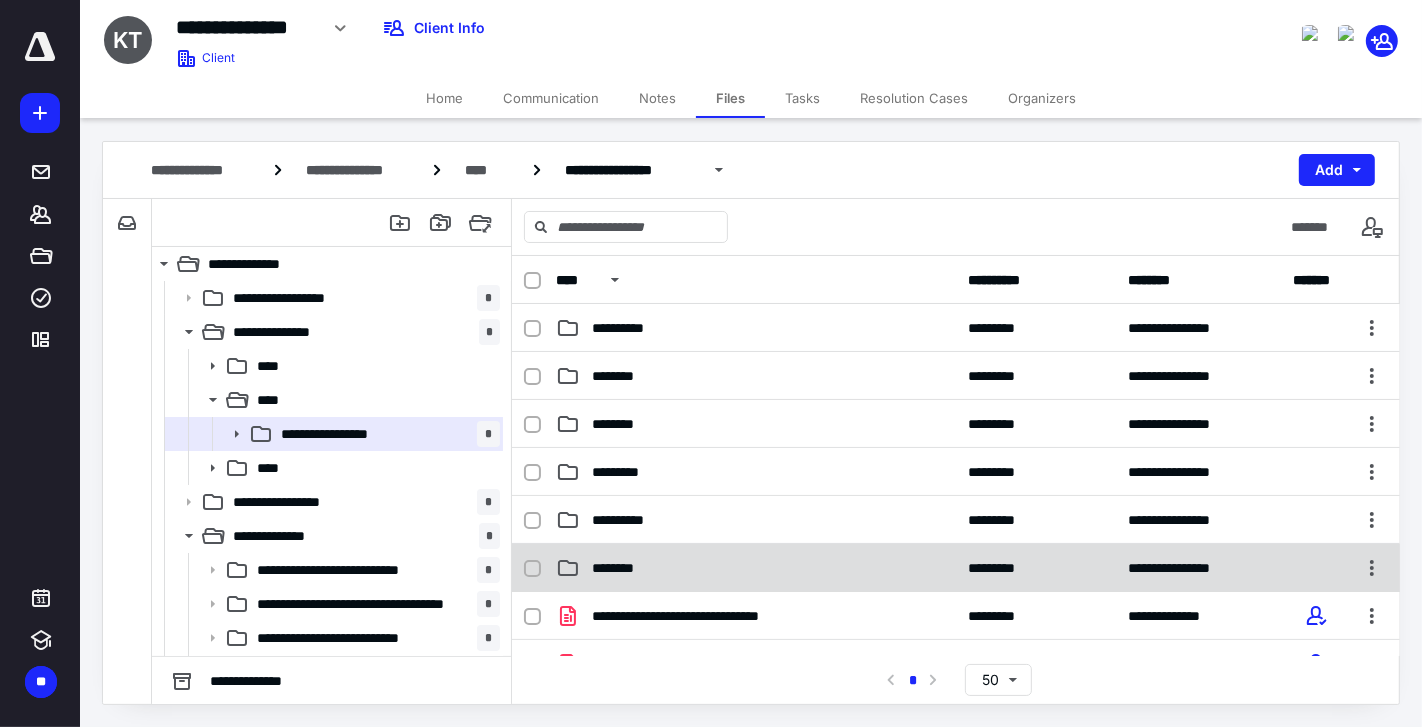 click on "********" at bounding box center [756, 568] 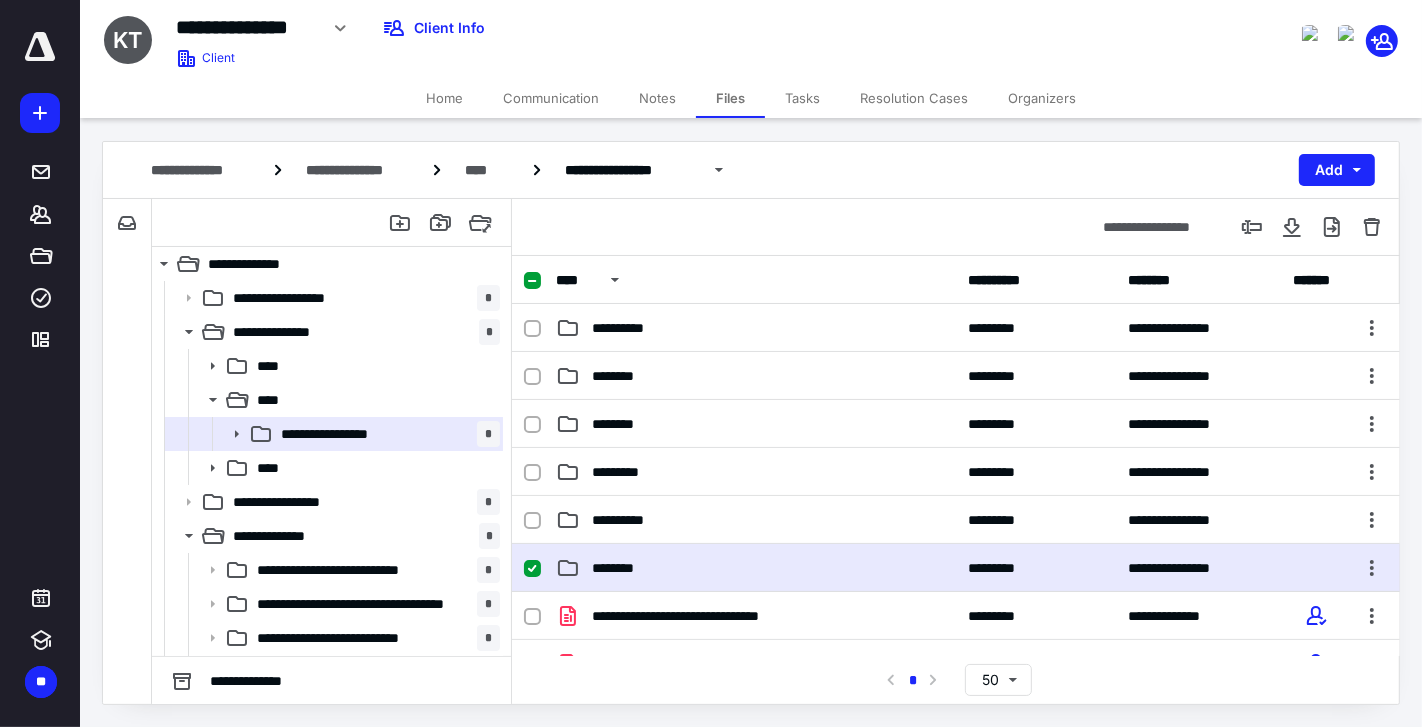 click on "********" at bounding box center (756, 568) 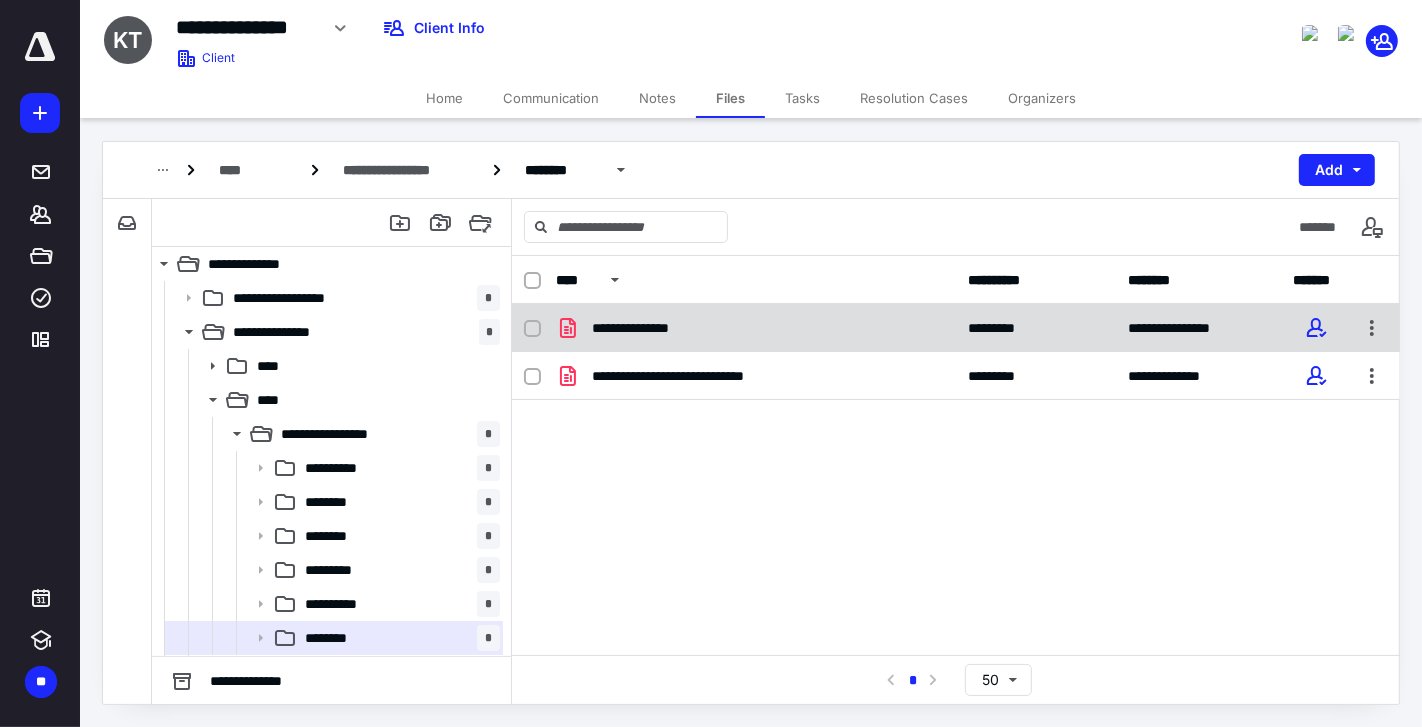 click on "**********" at bounding box center (956, 328) 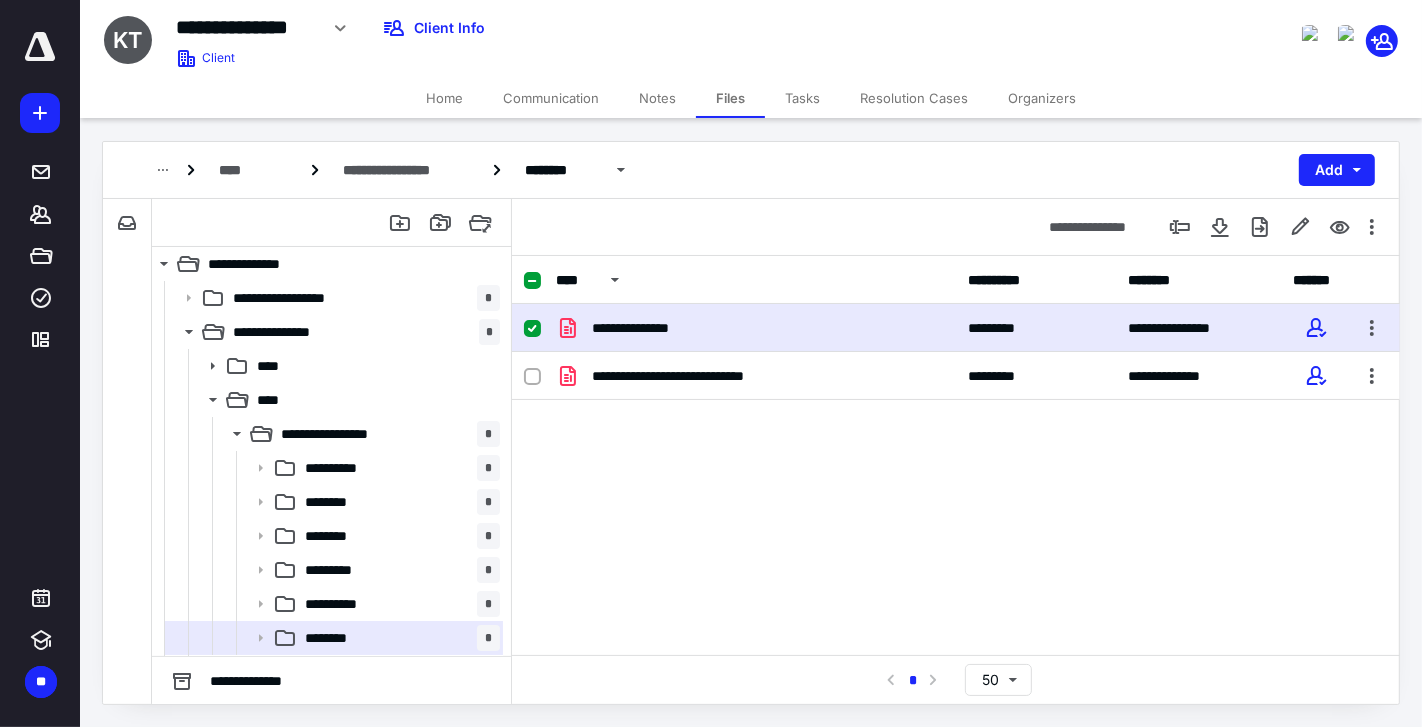 click on "**********" at bounding box center (956, 328) 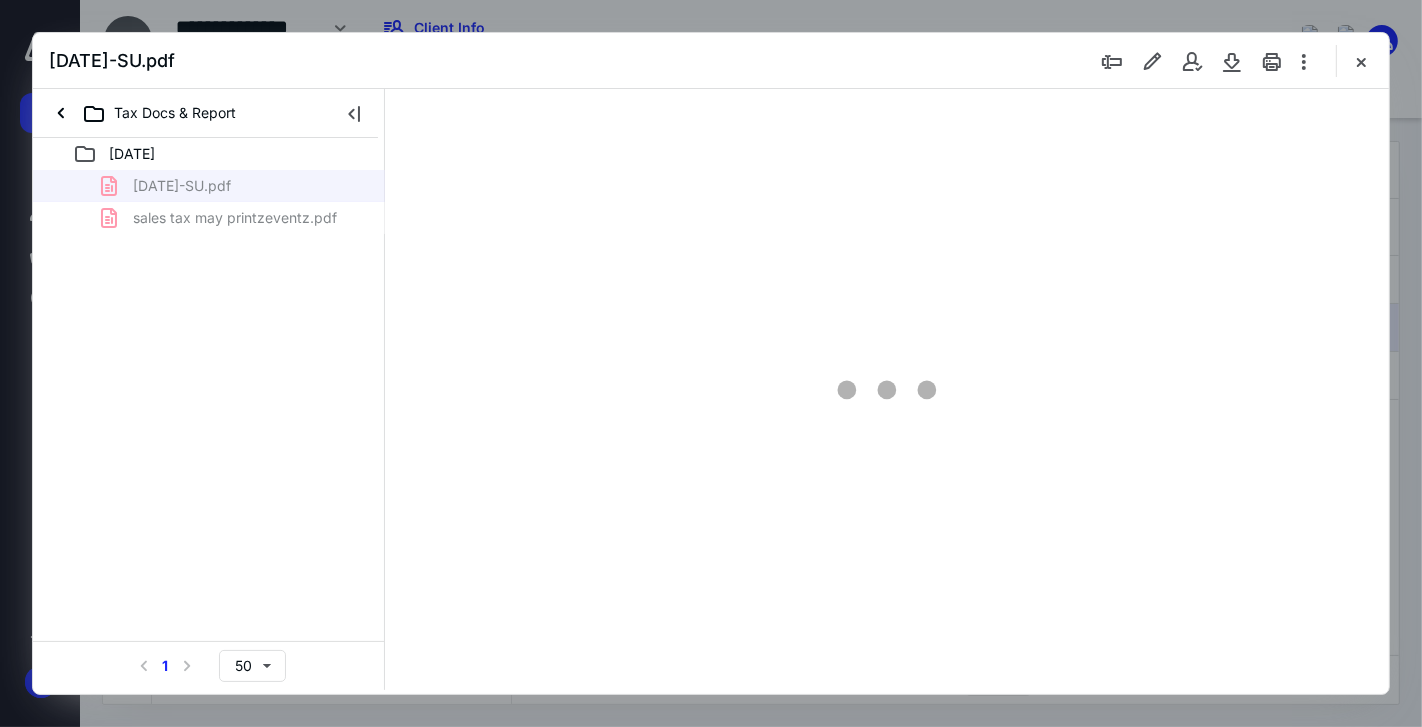 click at bounding box center [887, 389] 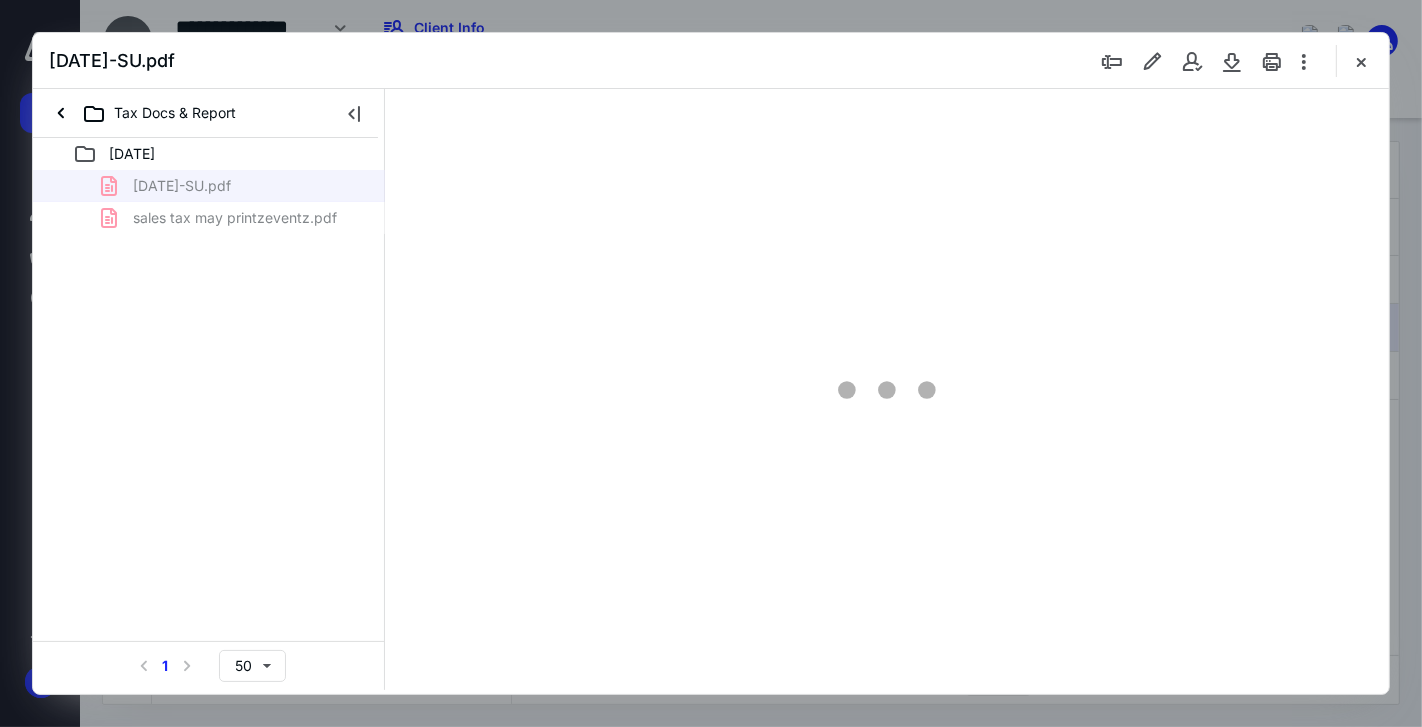 click at bounding box center [887, 389] 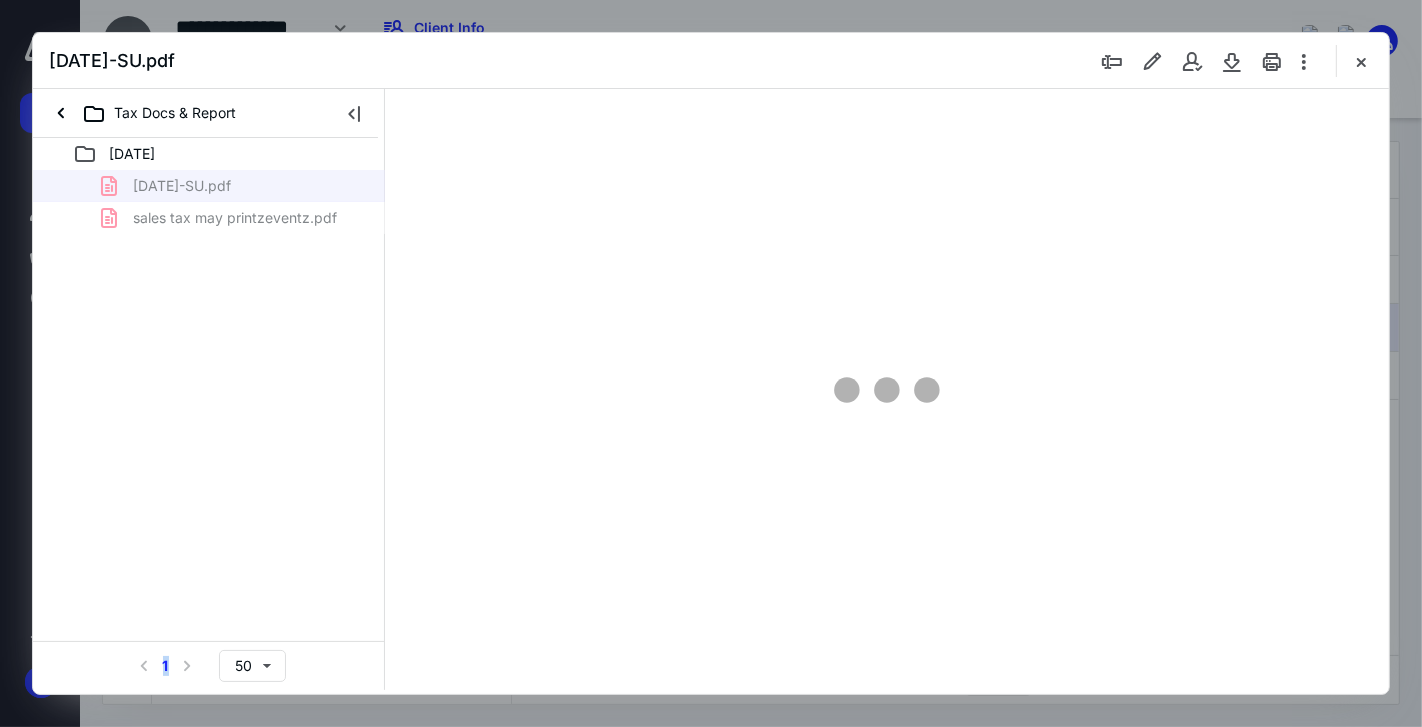 scroll, scrollTop: 0, scrollLeft: 0, axis: both 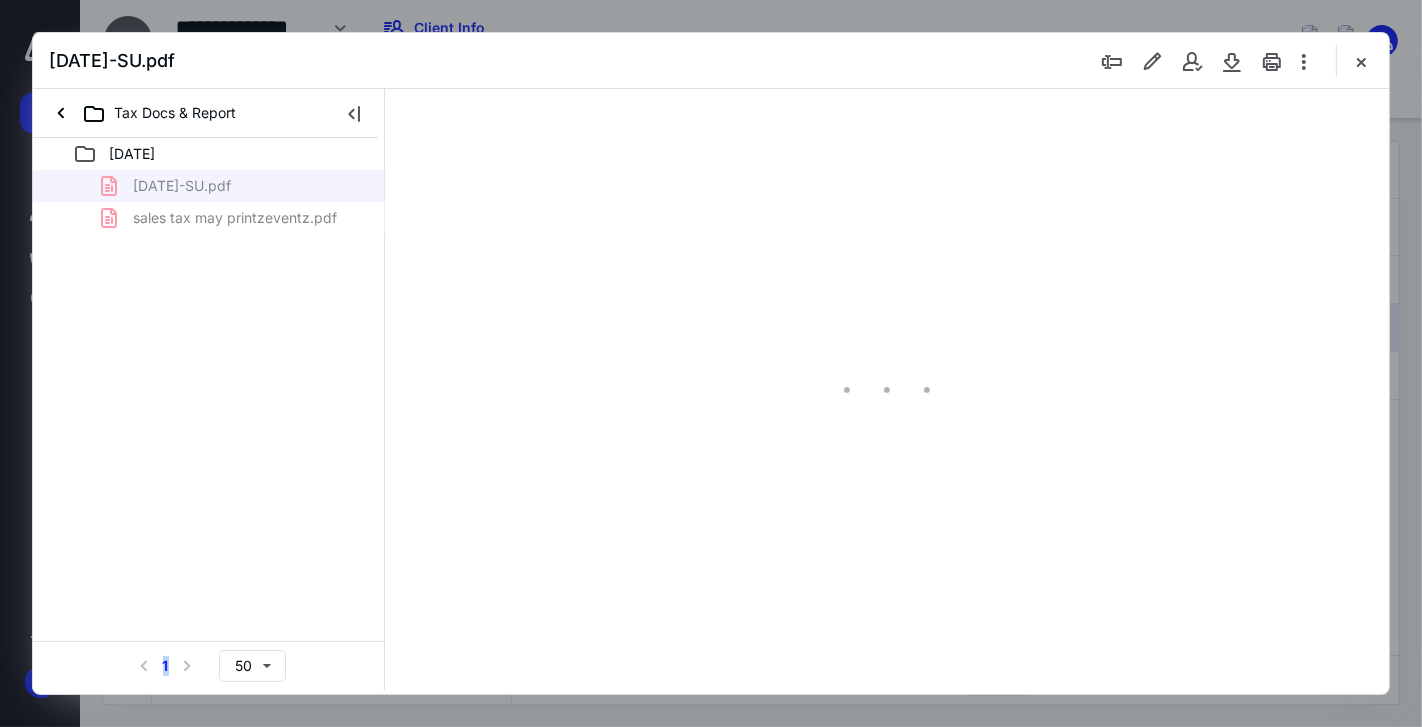 type on "66" 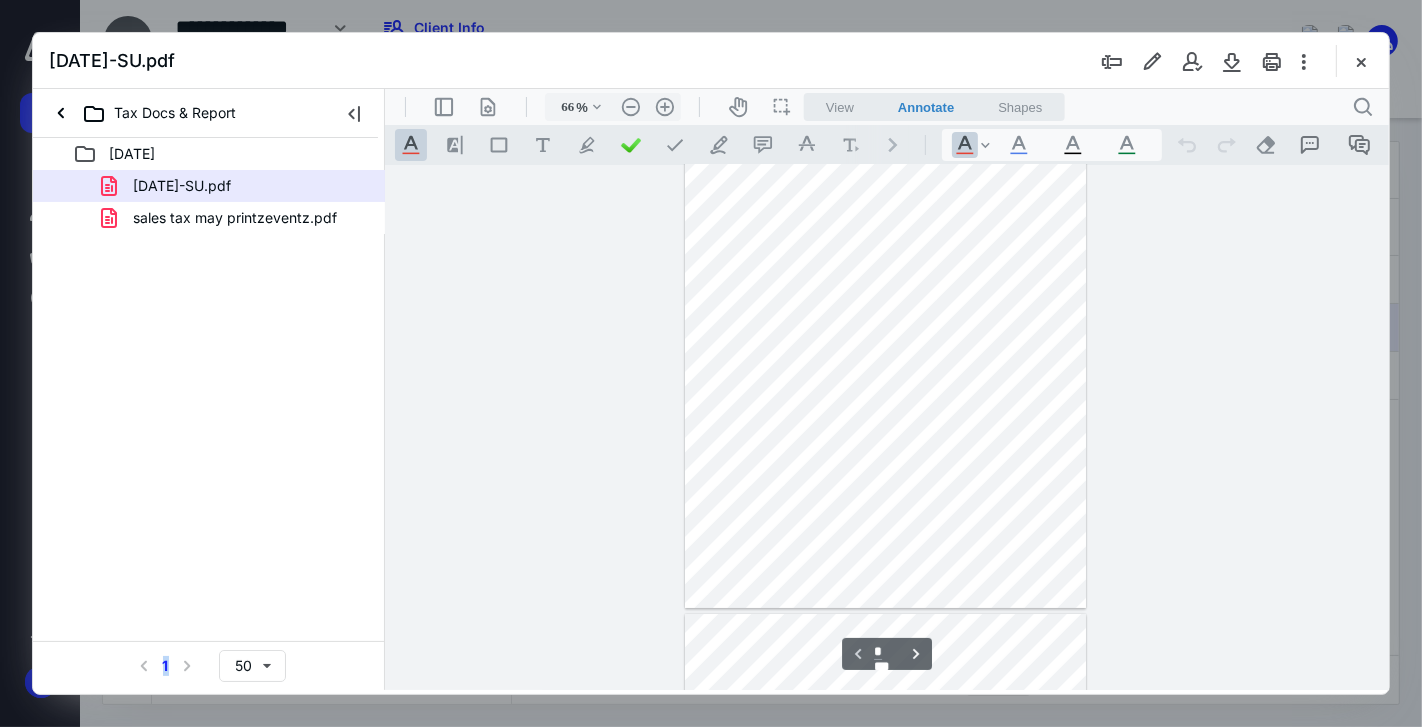 scroll, scrollTop: 0, scrollLeft: 0, axis: both 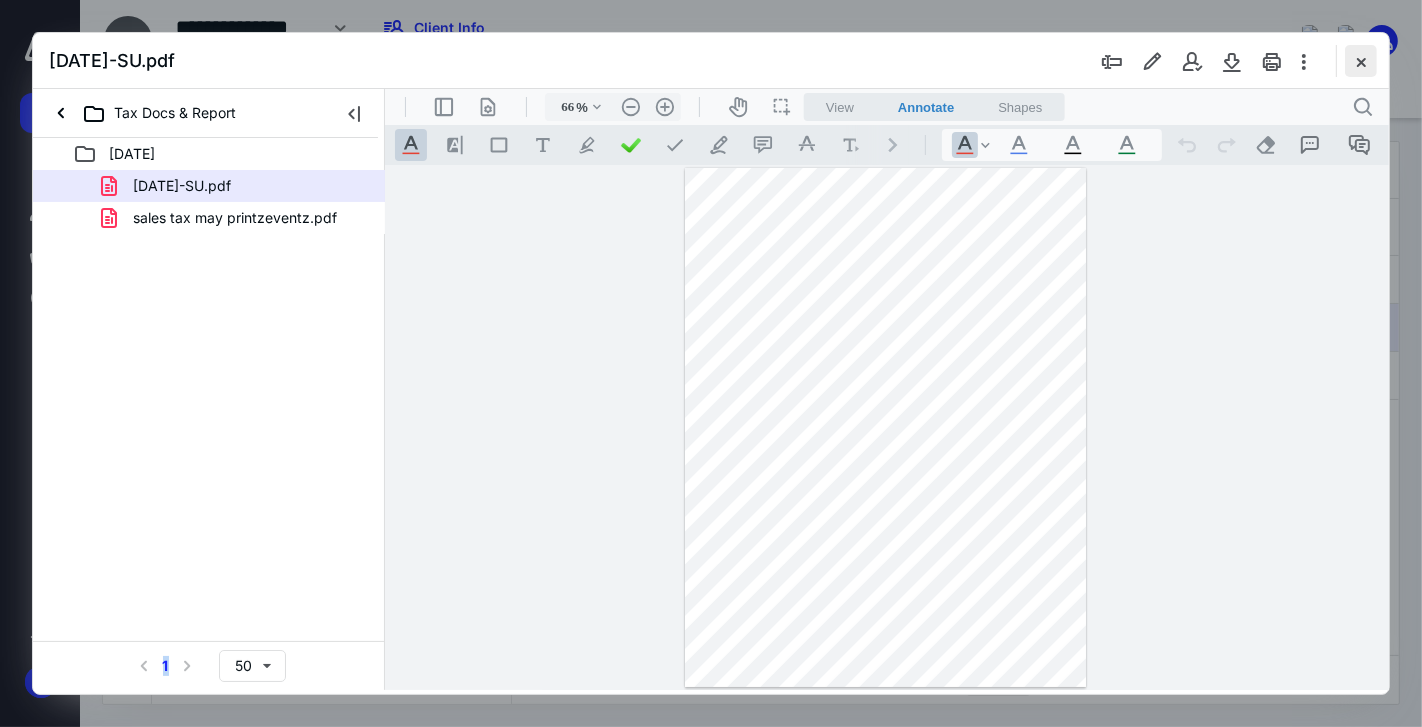 click at bounding box center (1361, 61) 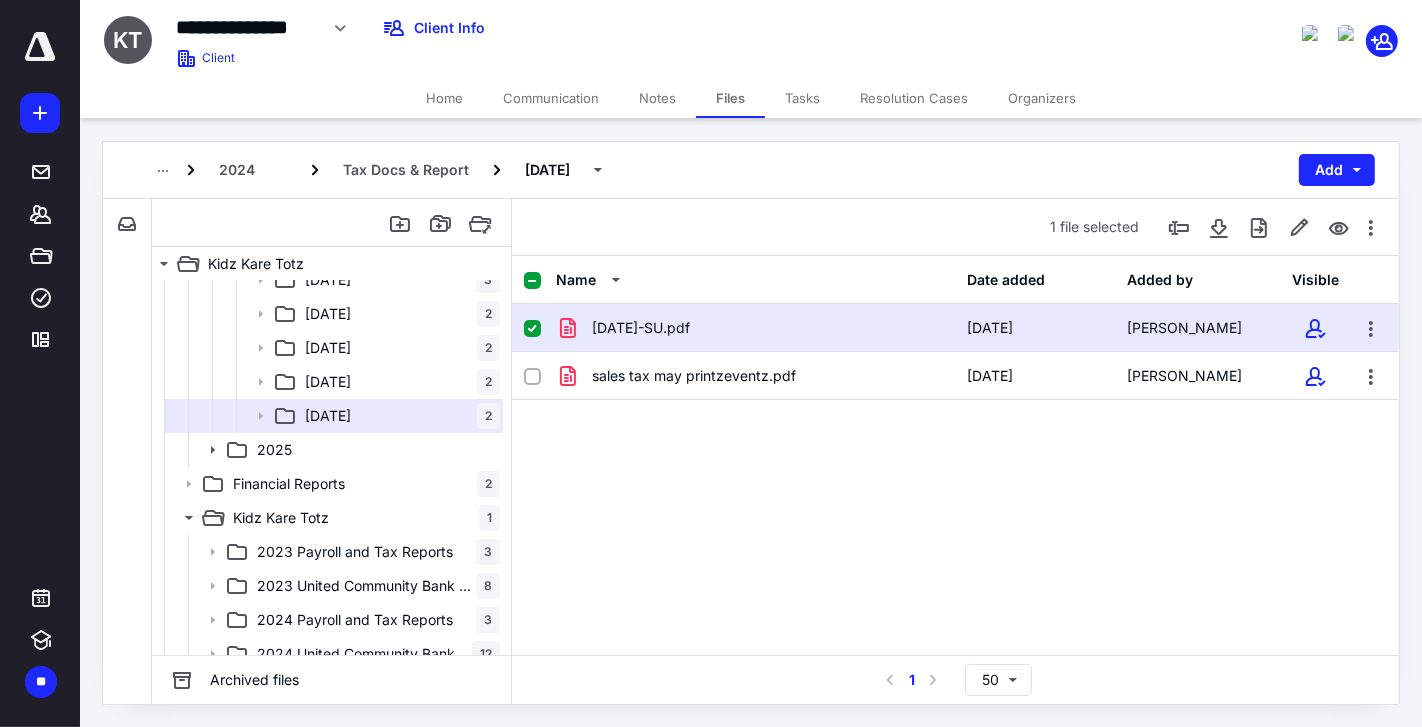 scroll, scrollTop: 333, scrollLeft: 0, axis: vertical 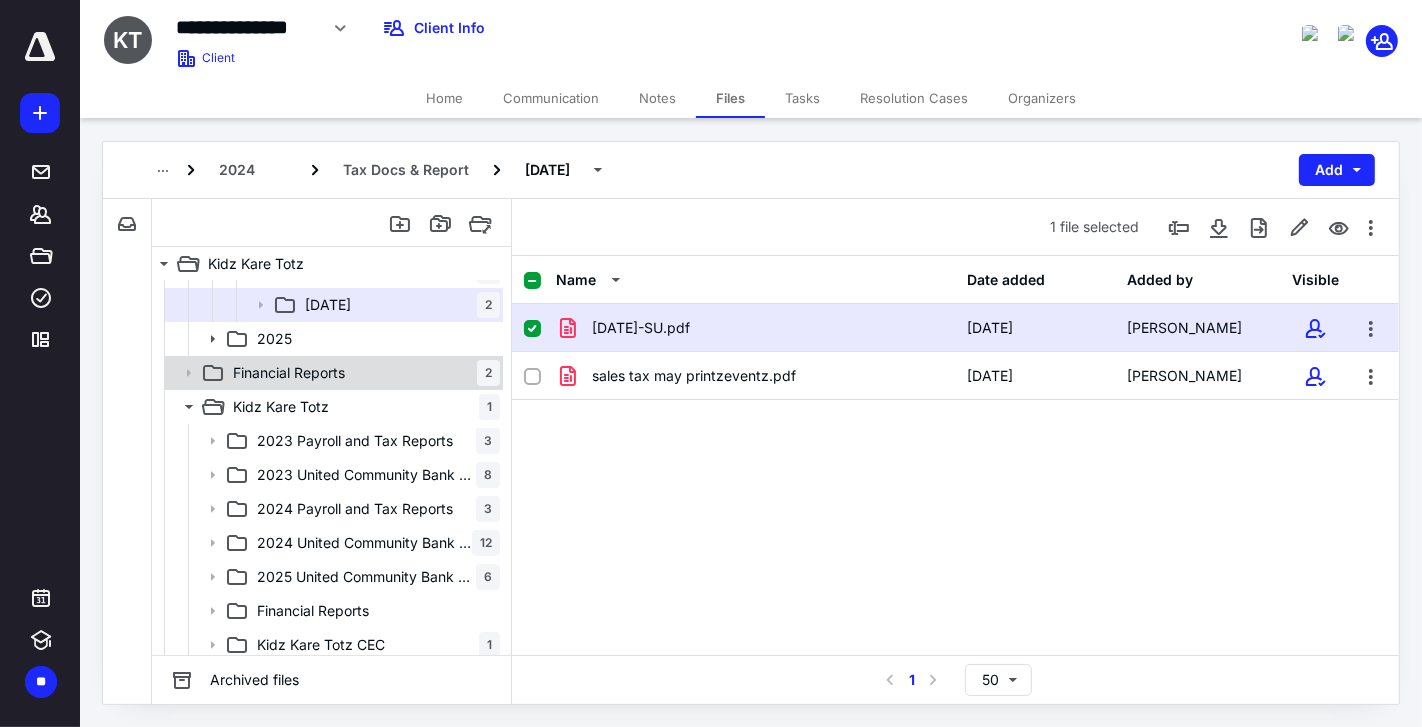click on "Financial Reports 2" at bounding box center (362, 373) 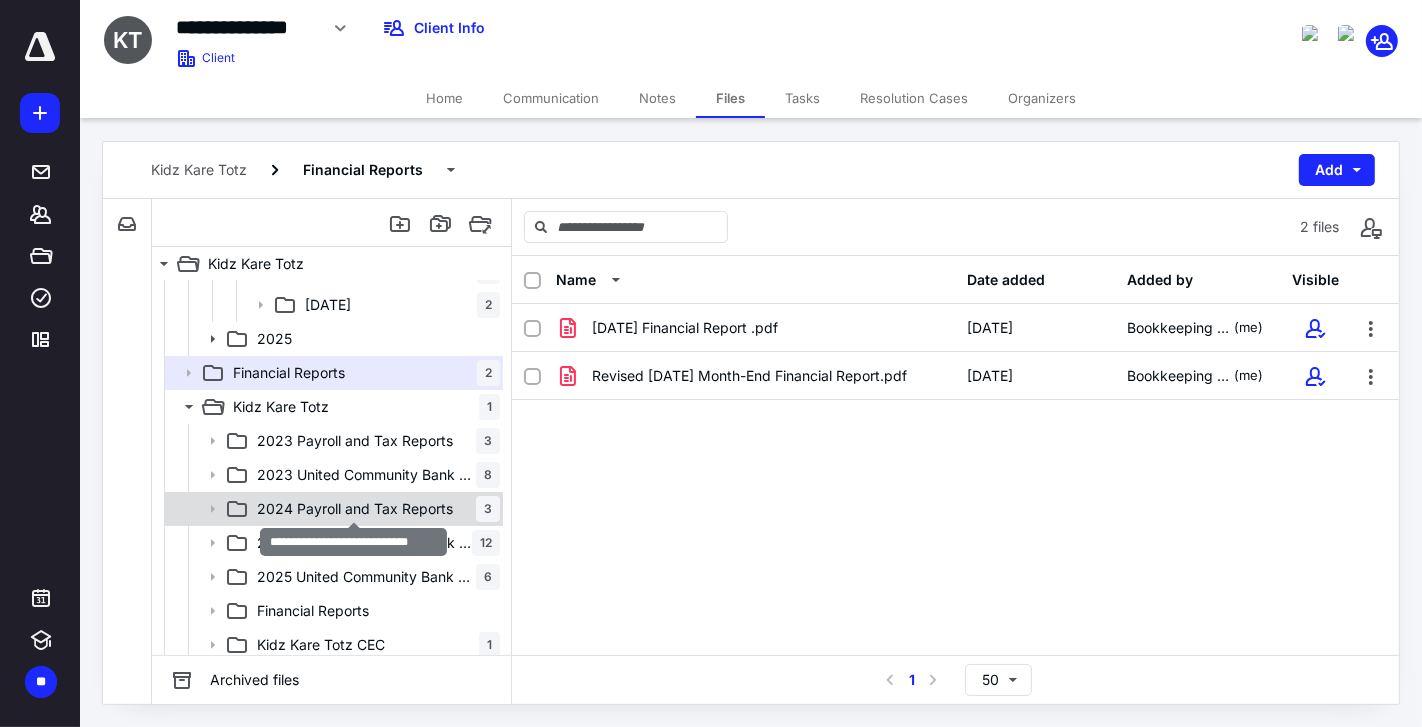 click on "2024 Payroll and Tax Reports" at bounding box center [355, 509] 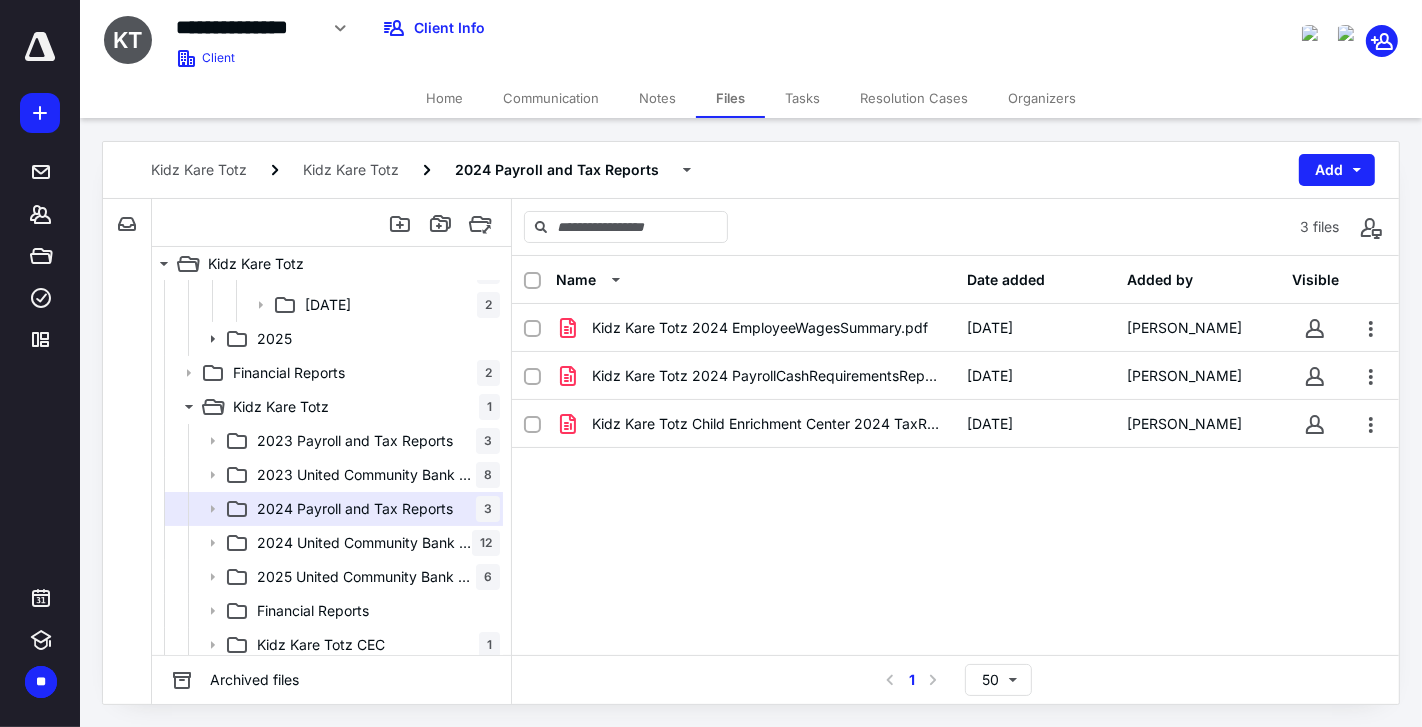 click on "2024 United Community Bank Statements 12" at bounding box center (374, 543) 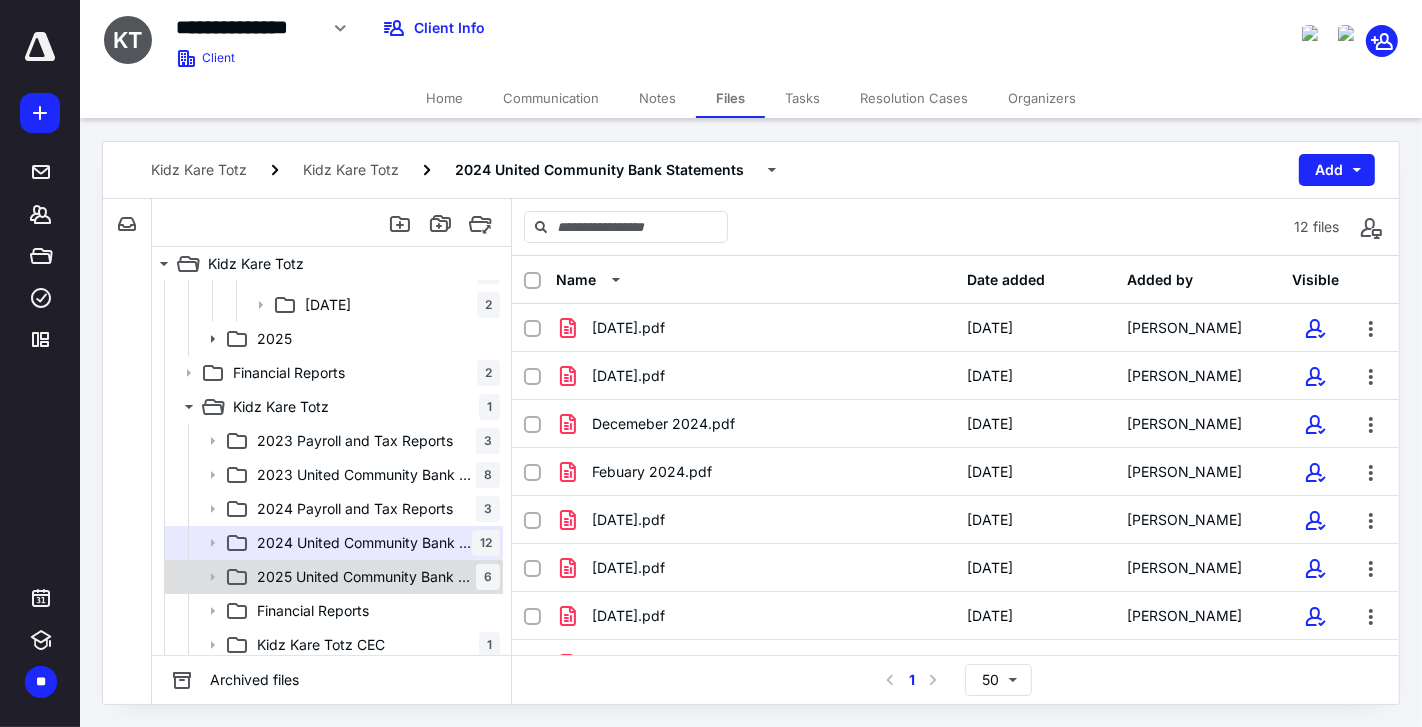 scroll, scrollTop: 444, scrollLeft: 0, axis: vertical 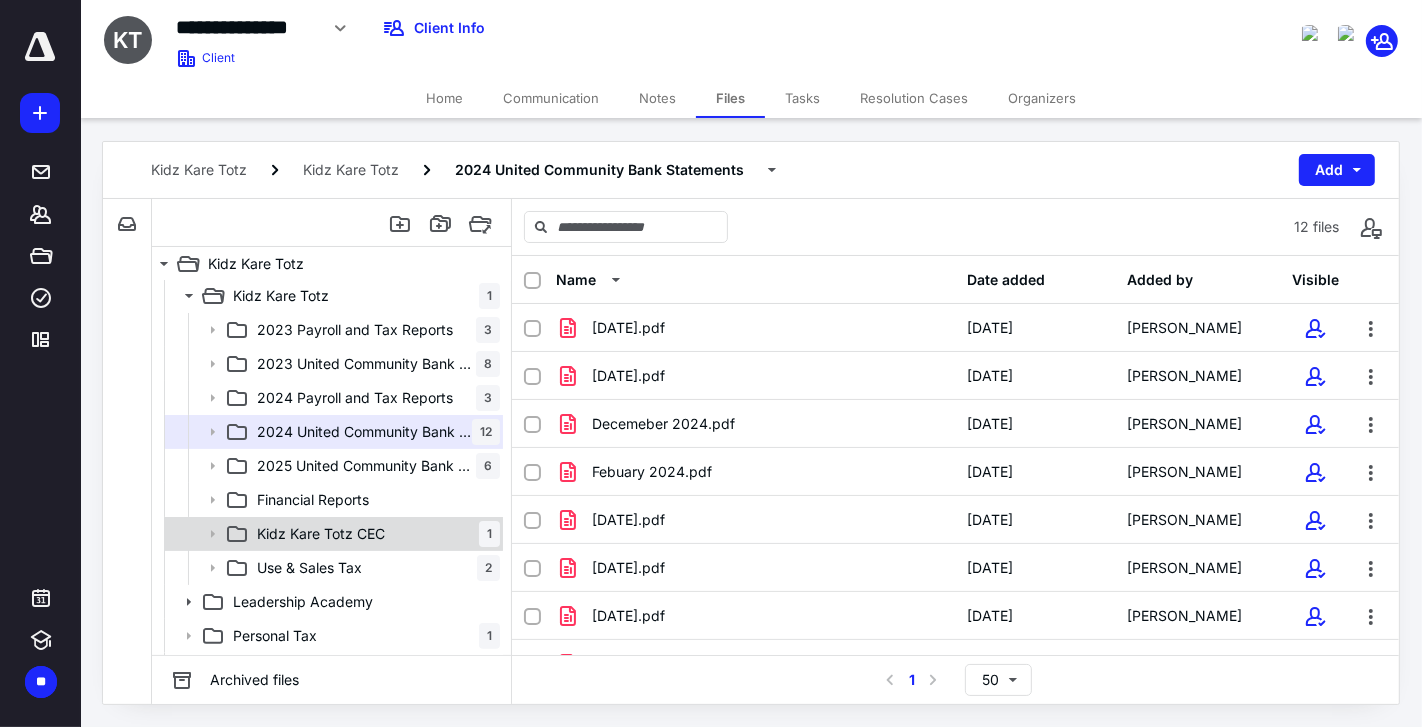 click on "Kidz Kare Totz CEC 1" at bounding box center (374, 534) 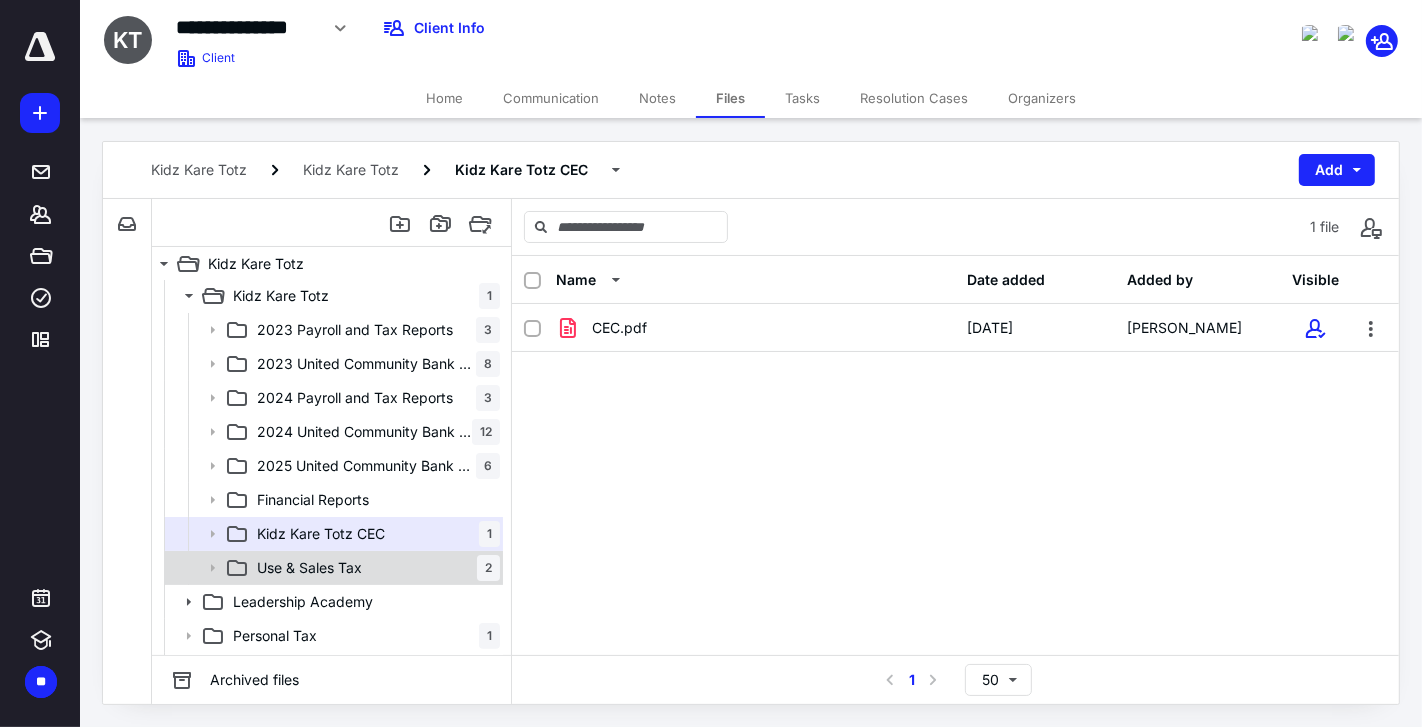 click on "Use & Sales Tax 2" at bounding box center (374, 568) 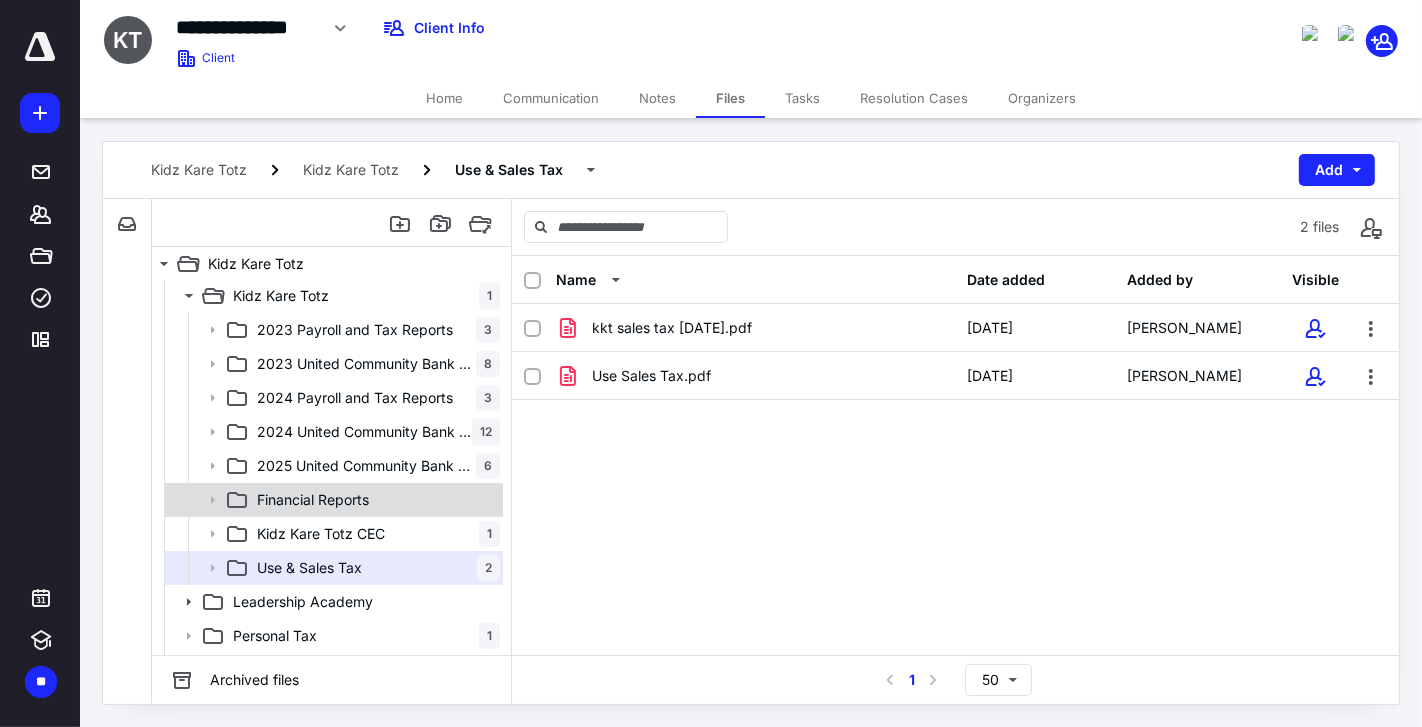 scroll, scrollTop: 508, scrollLeft: 0, axis: vertical 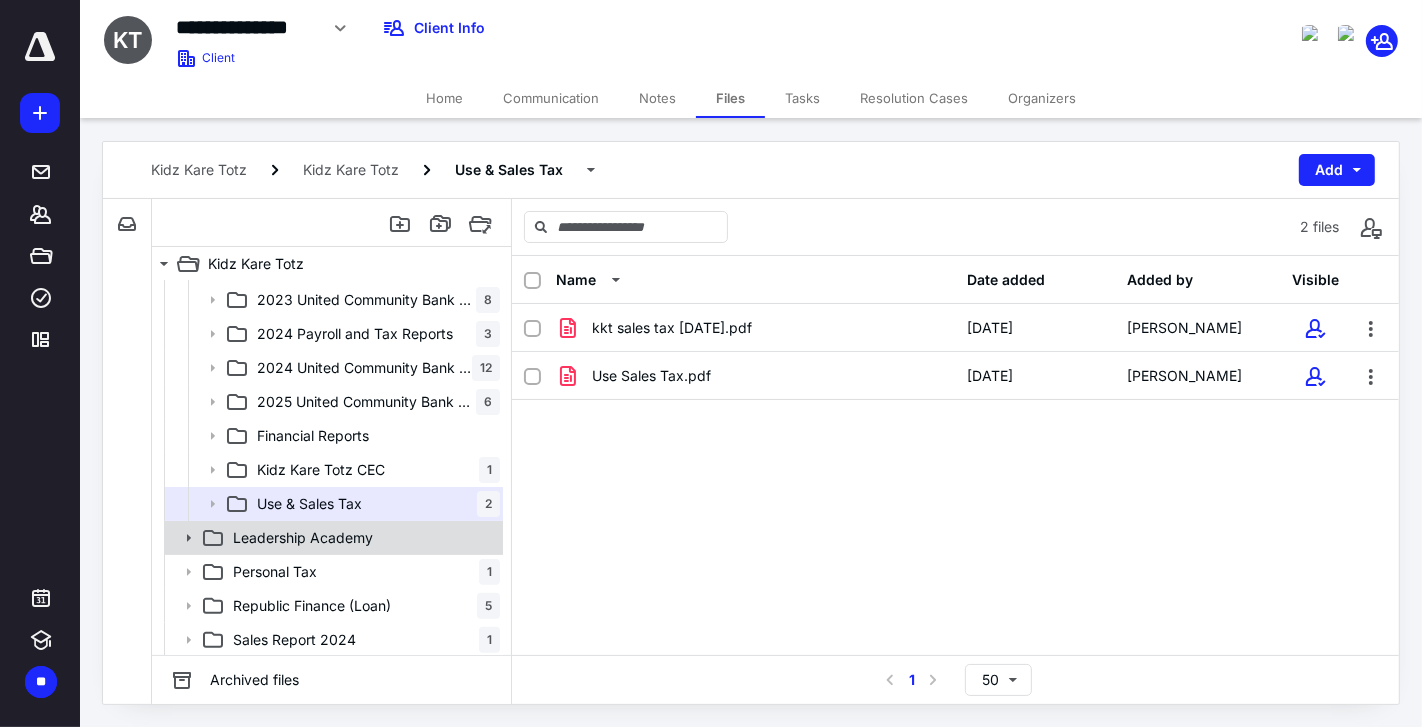 click on "Leadership Academy" at bounding box center (362, 538) 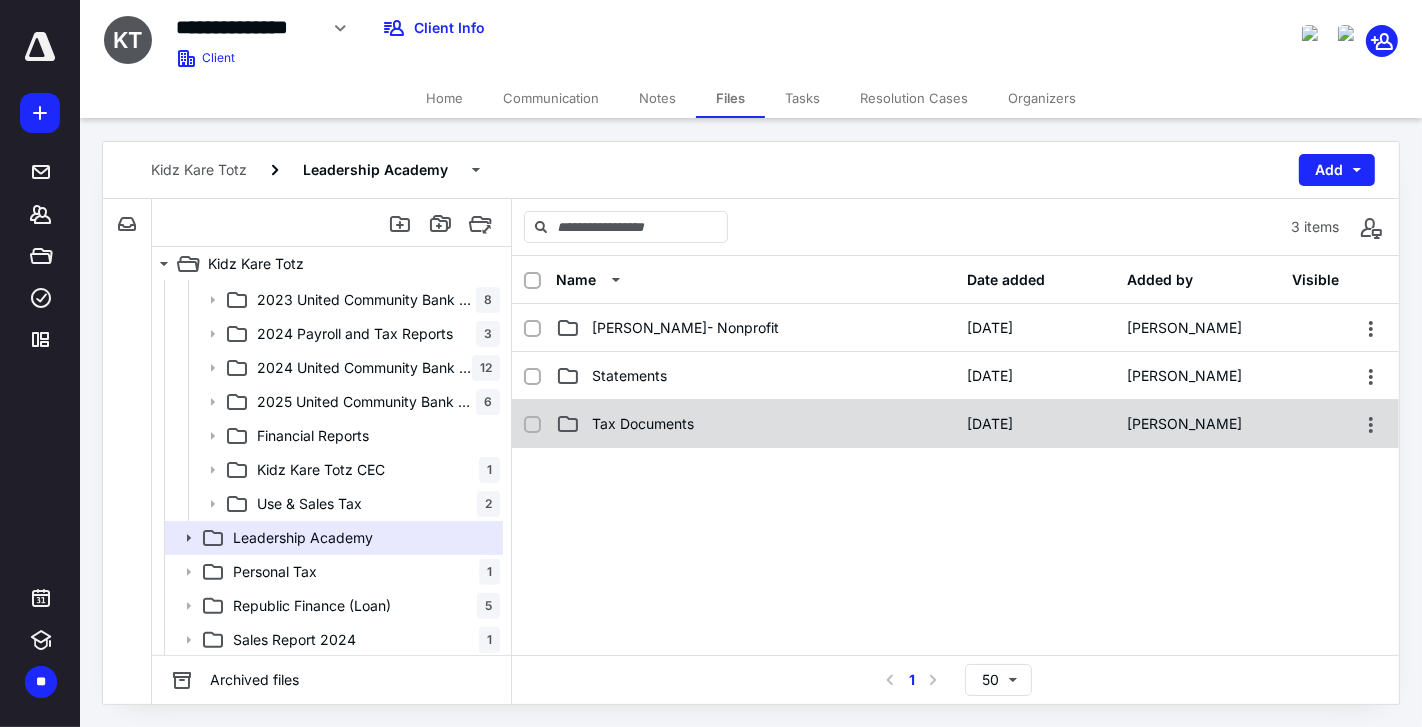 click on "Tax Documents" at bounding box center [756, 424] 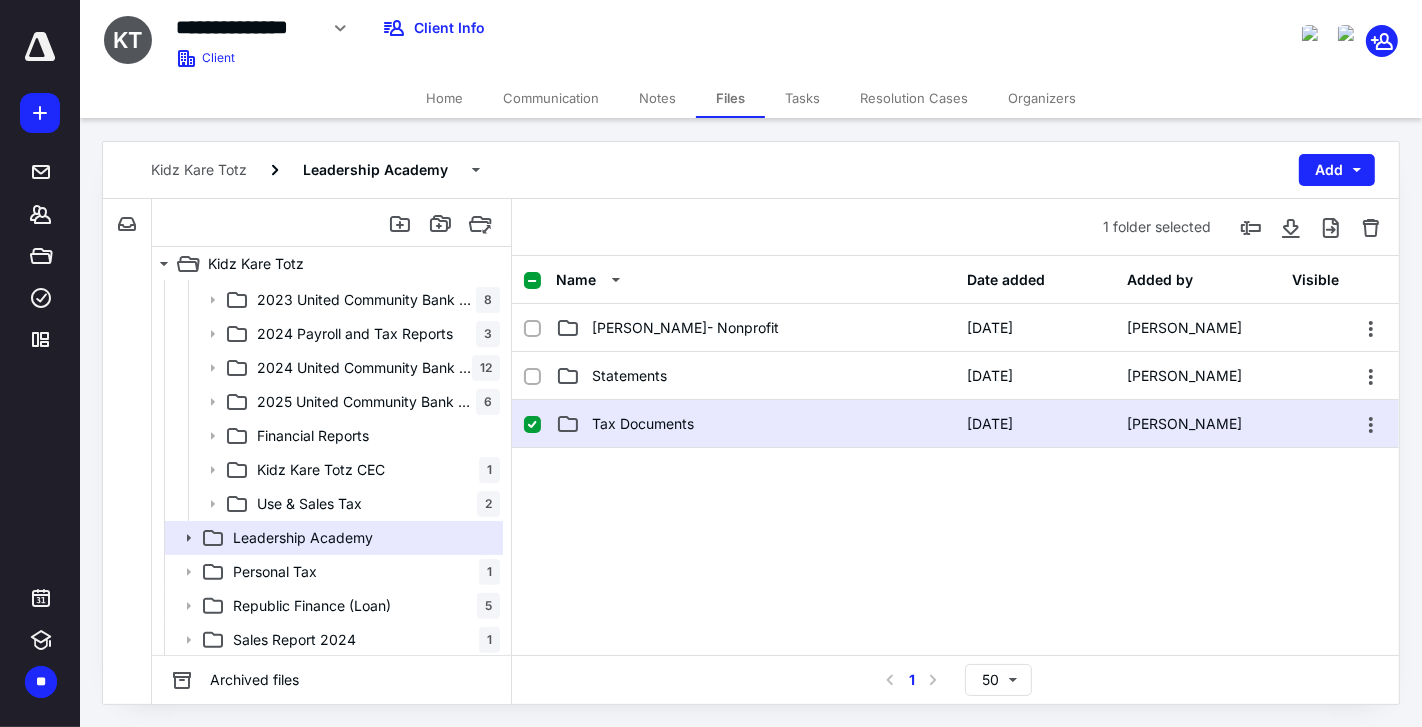 click on "Tax Documents" at bounding box center [756, 424] 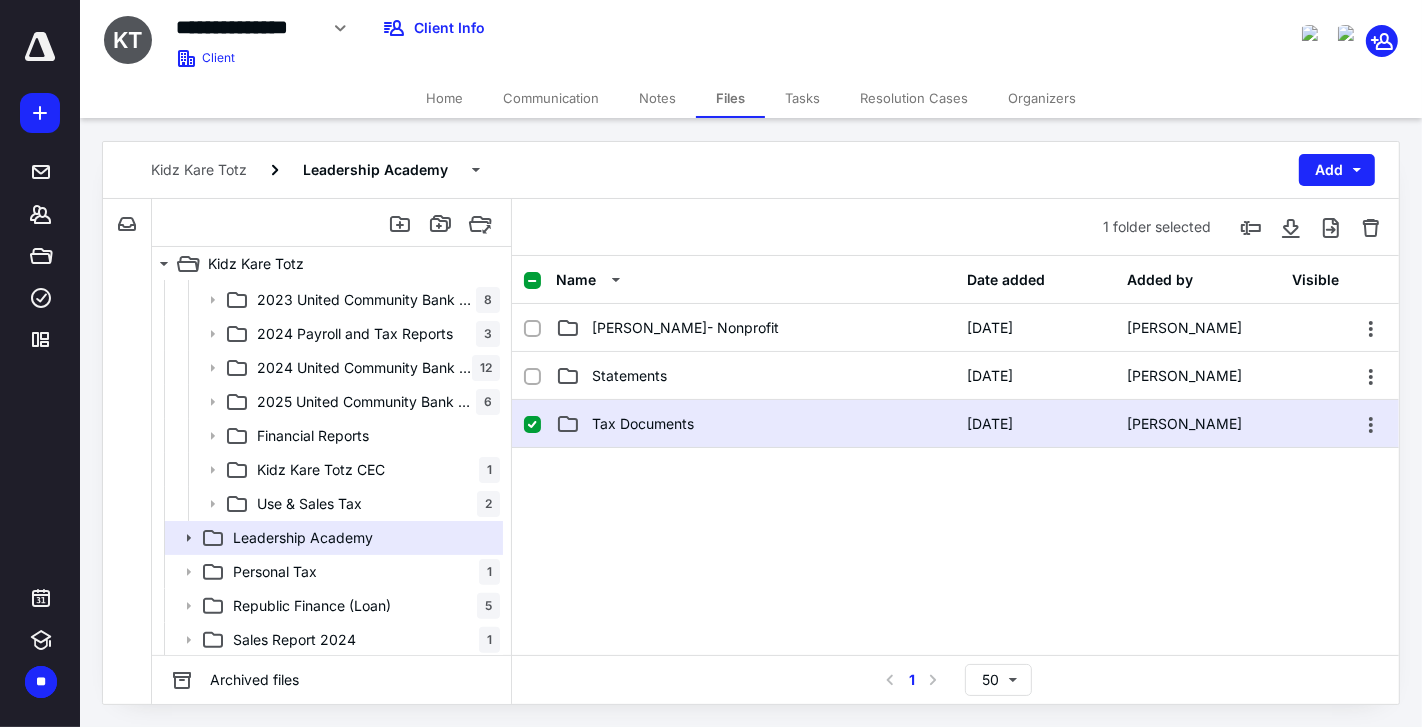click on "Tax Documents" at bounding box center (643, 424) 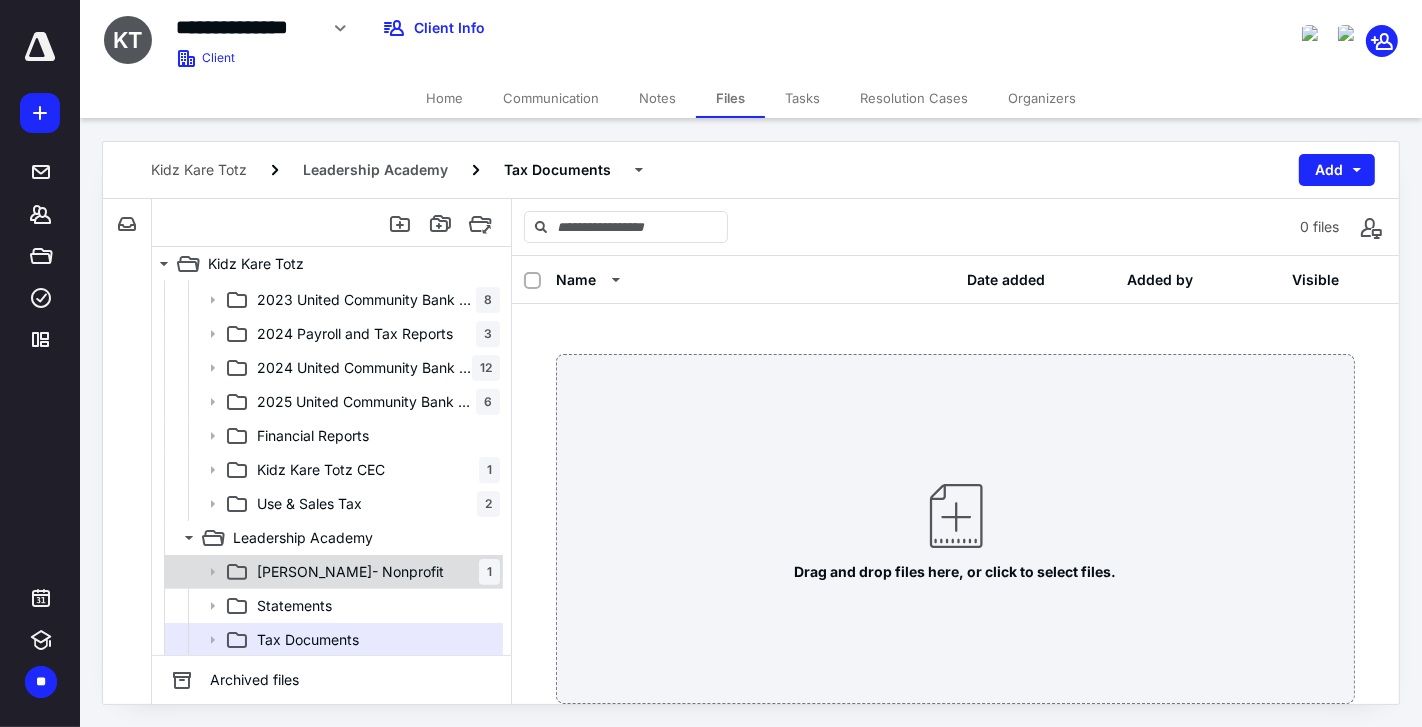click on "[PERSON_NAME]- Nonprofit 1" at bounding box center (374, 572) 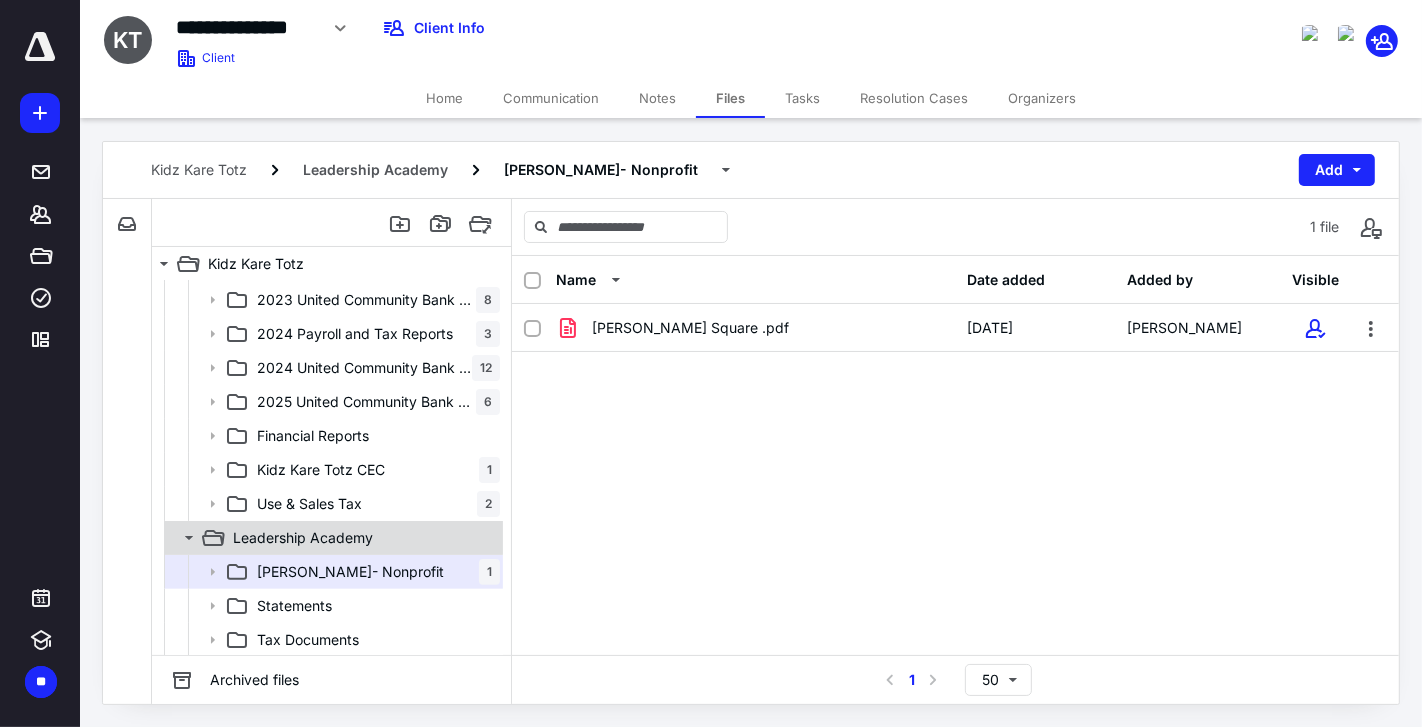 scroll, scrollTop: 611, scrollLeft: 0, axis: vertical 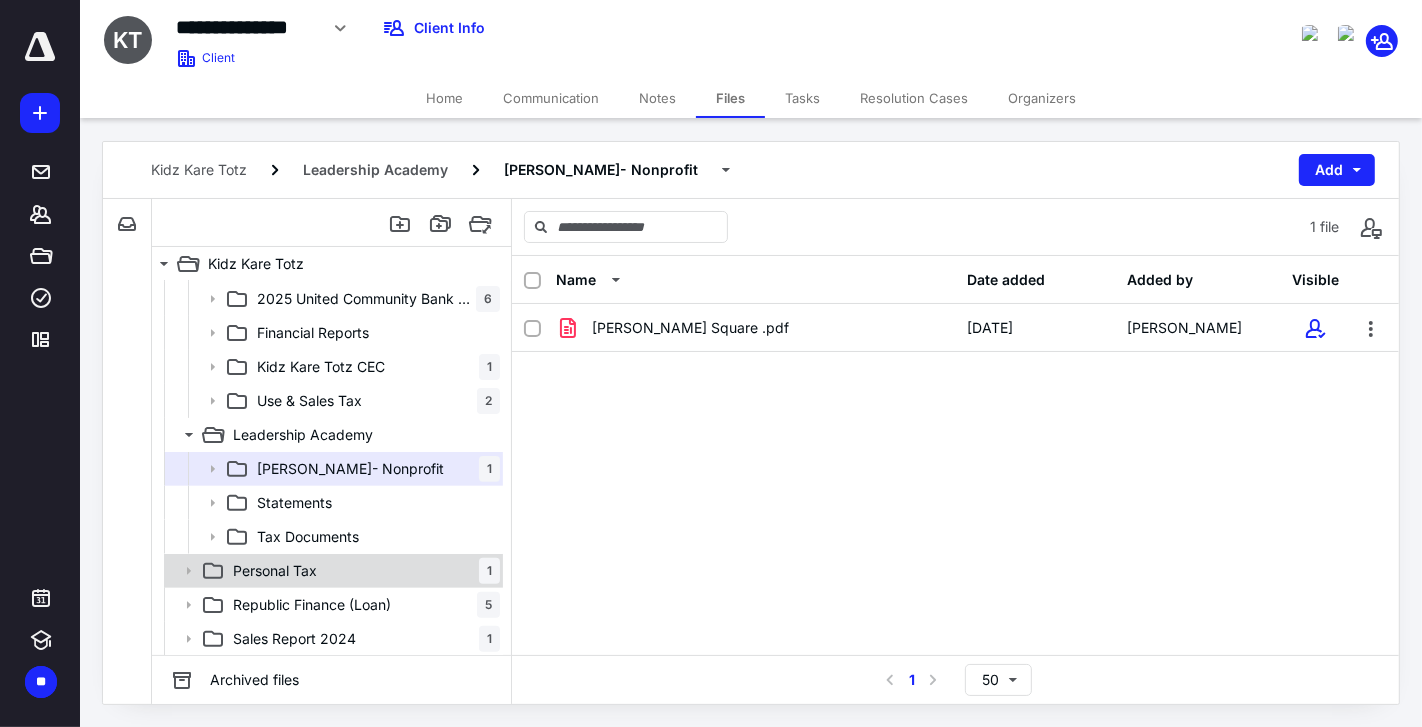 click on "Personal Tax 1" at bounding box center [362, 571] 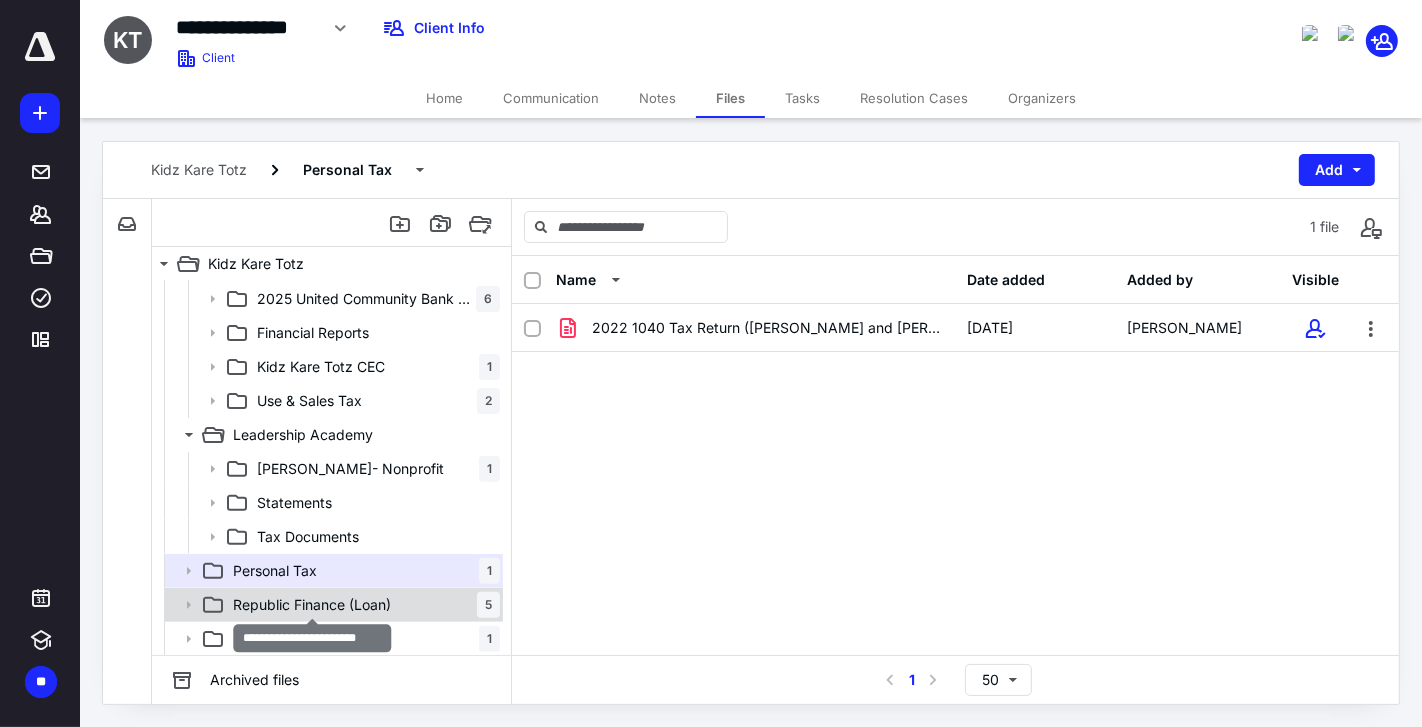 click on "Republic Finance (Loan)" at bounding box center (312, 605) 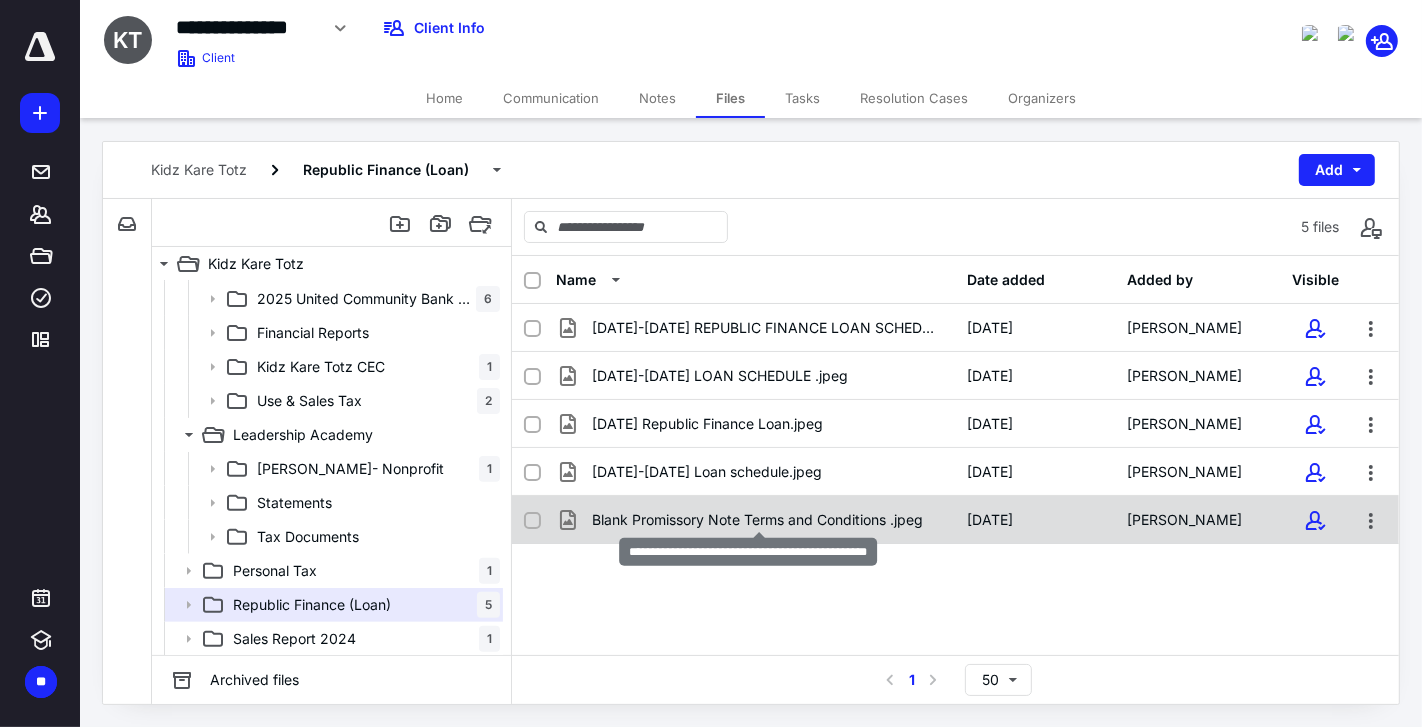 click on "Blank Promissory Note Terms and Conditions .jpeg" at bounding box center [757, 520] 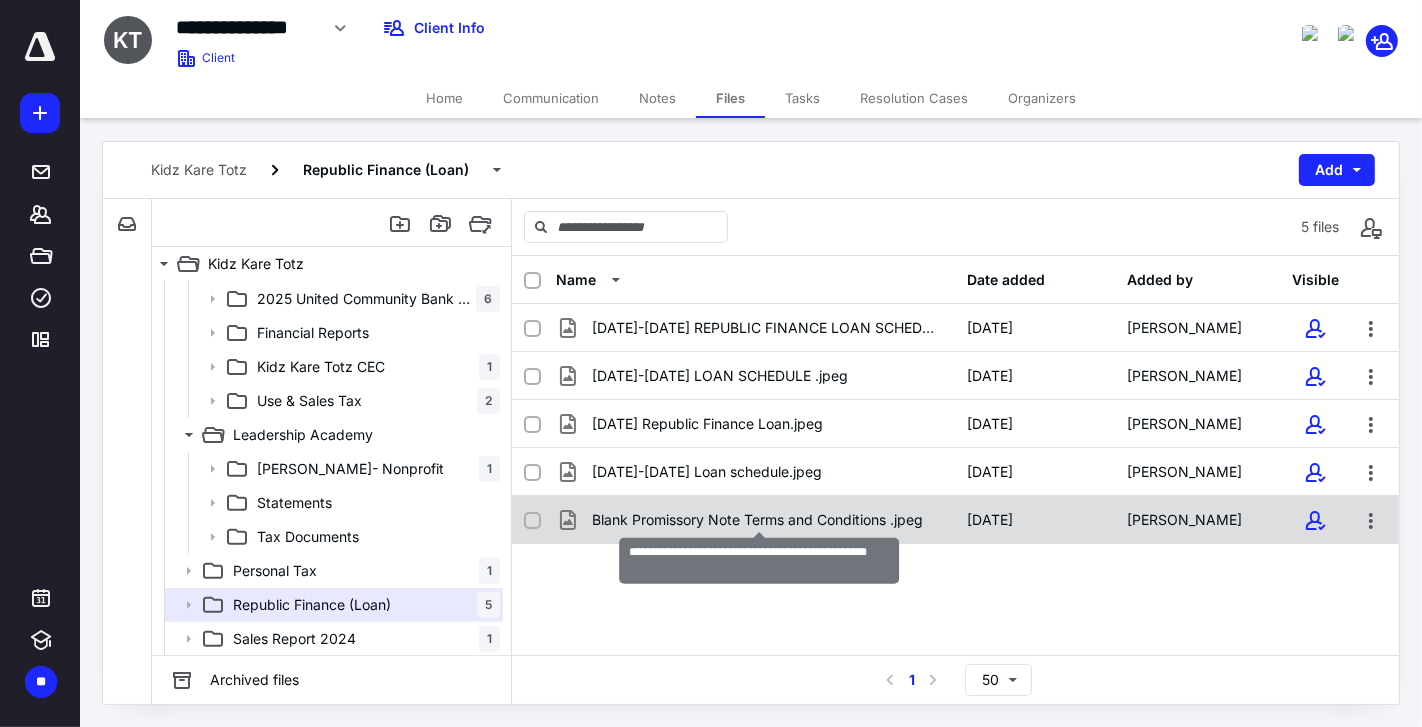 click on "Blank Promissory Note Terms and Conditions .jpeg" at bounding box center [757, 520] 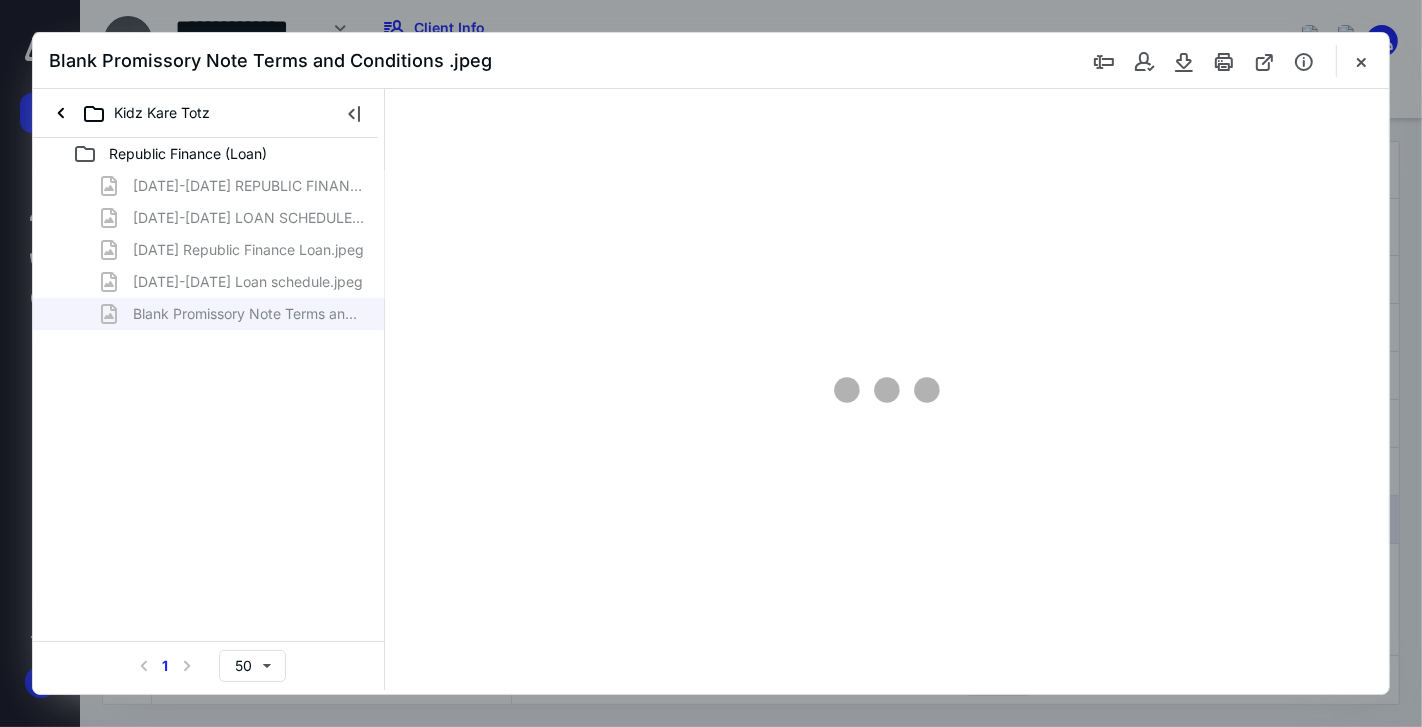 scroll, scrollTop: 0, scrollLeft: 0, axis: both 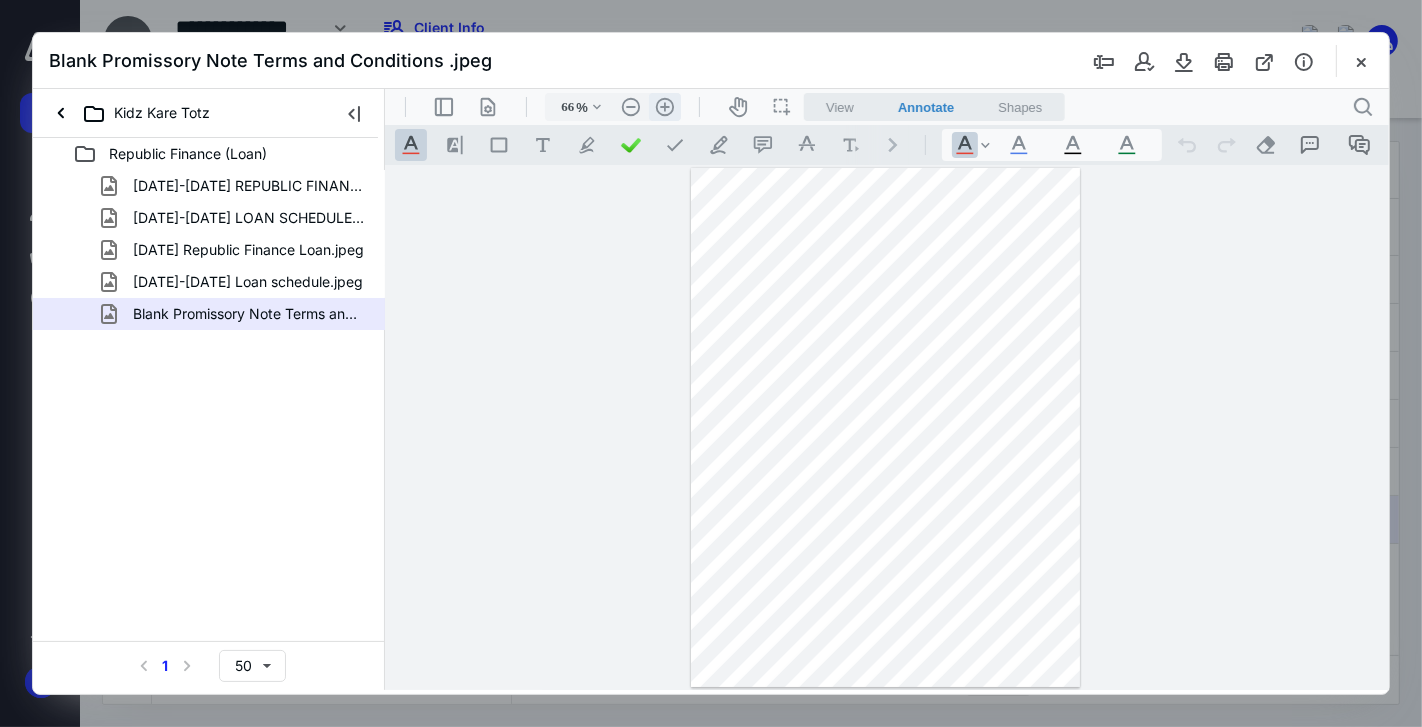 click on ".cls-1{fill:#abb0c4;} icon - header - zoom - in - line" at bounding box center (664, 106) 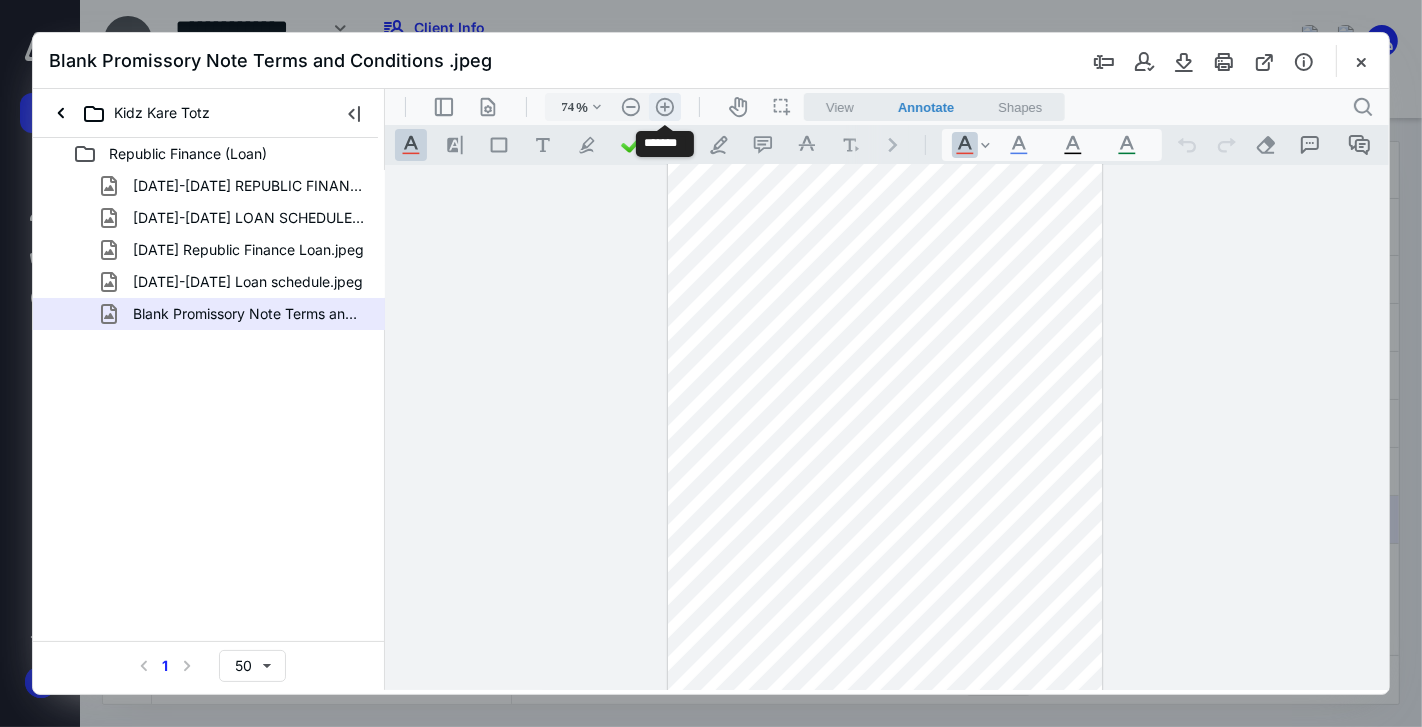 click on ".cls-1{fill:#abb0c4;} icon - header - zoom - in - line" at bounding box center [664, 106] 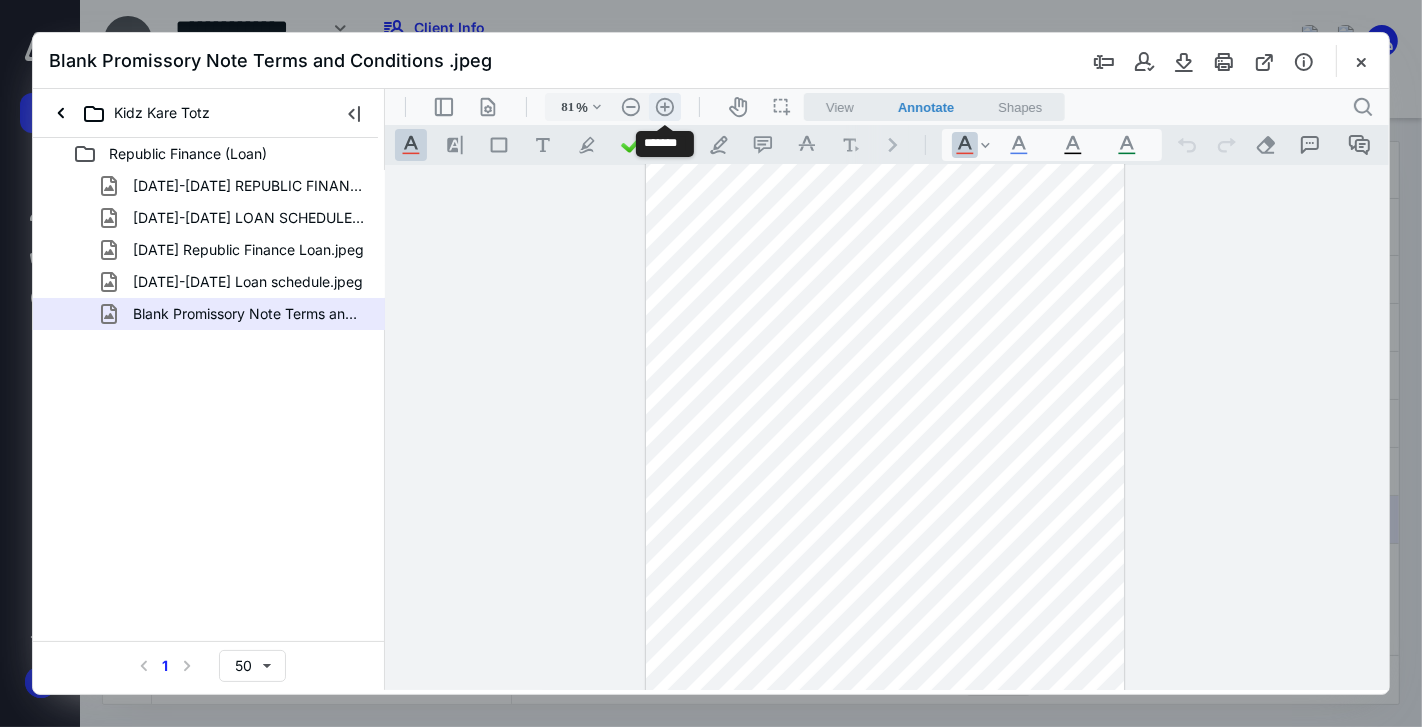 click on ".cls-1{fill:#abb0c4;} icon - header - zoom - in - line" at bounding box center [664, 106] 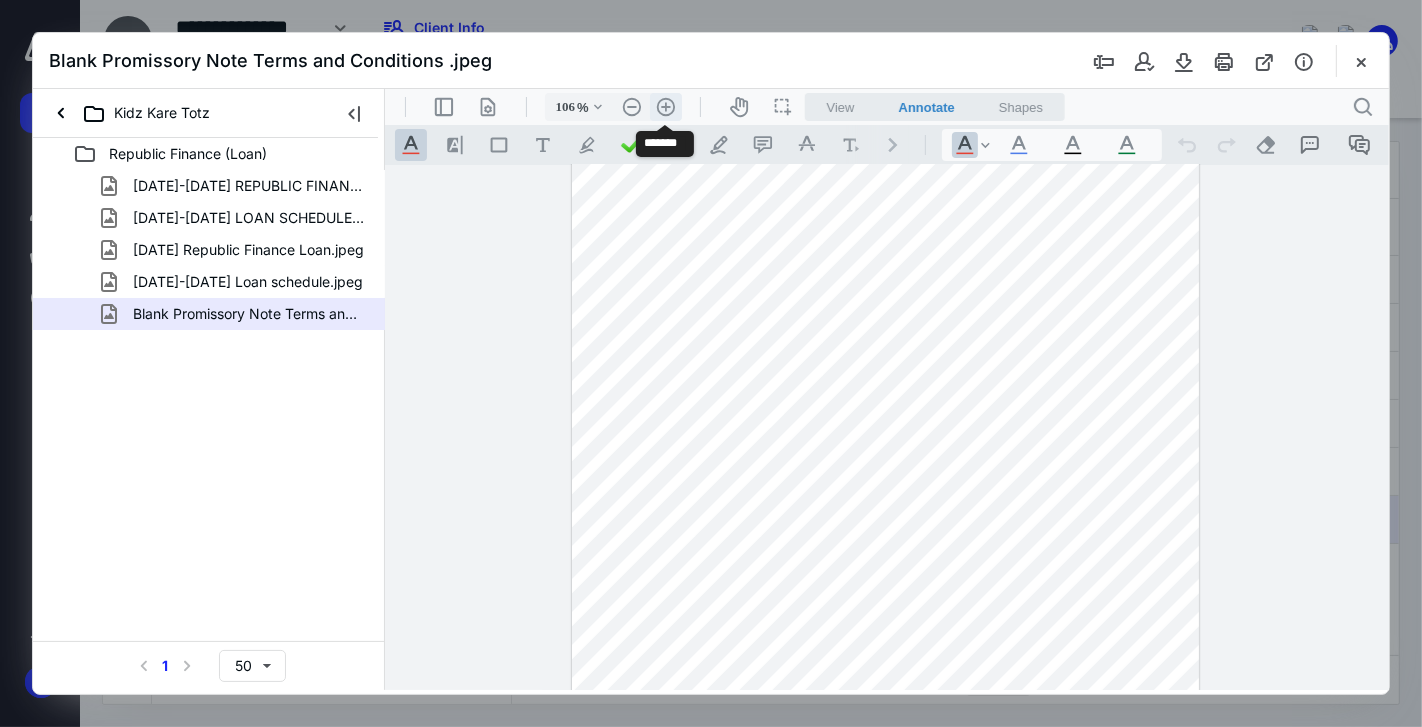 click on ".cls-1{fill:#abb0c4;} icon - header - zoom - in - line" at bounding box center [665, 106] 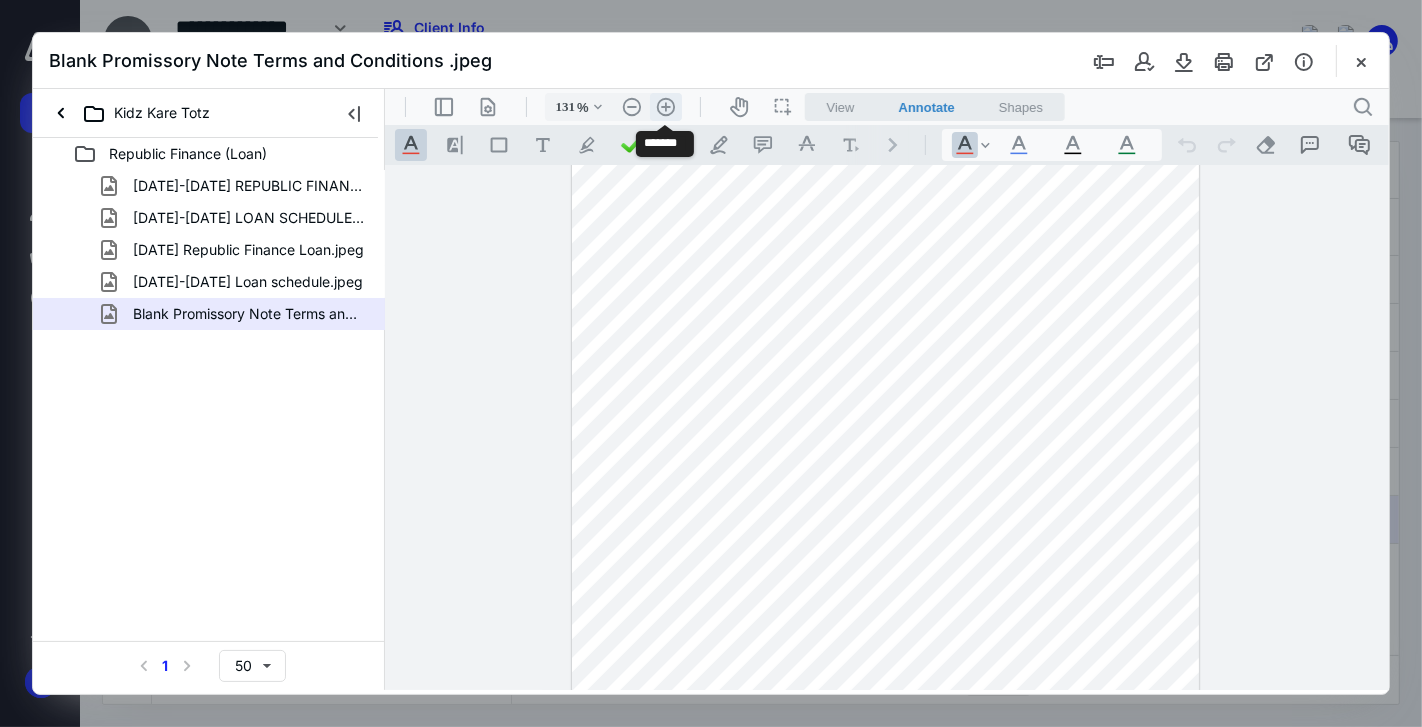 click on ".cls-1{fill:#abb0c4;} icon - header - zoom - in - line" at bounding box center [665, 106] 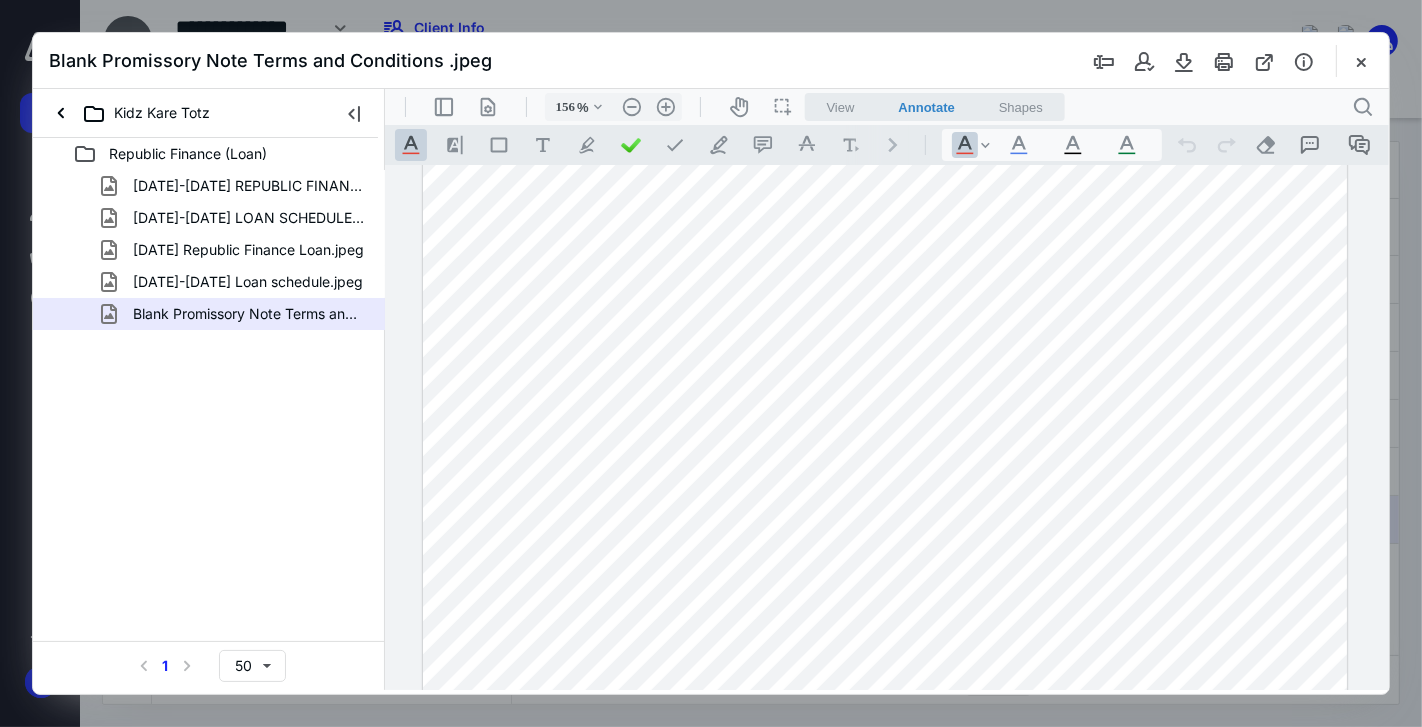 scroll, scrollTop: 0, scrollLeft: 0, axis: both 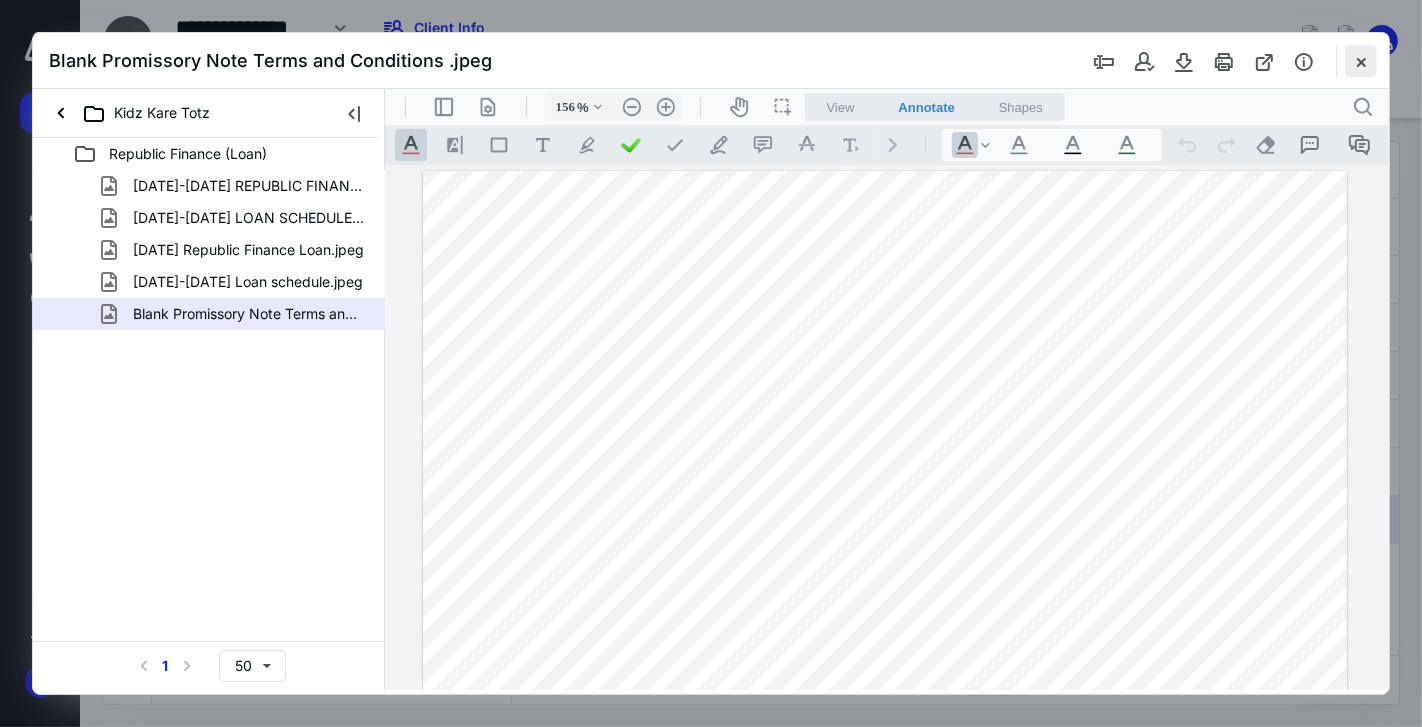 click at bounding box center [1361, 61] 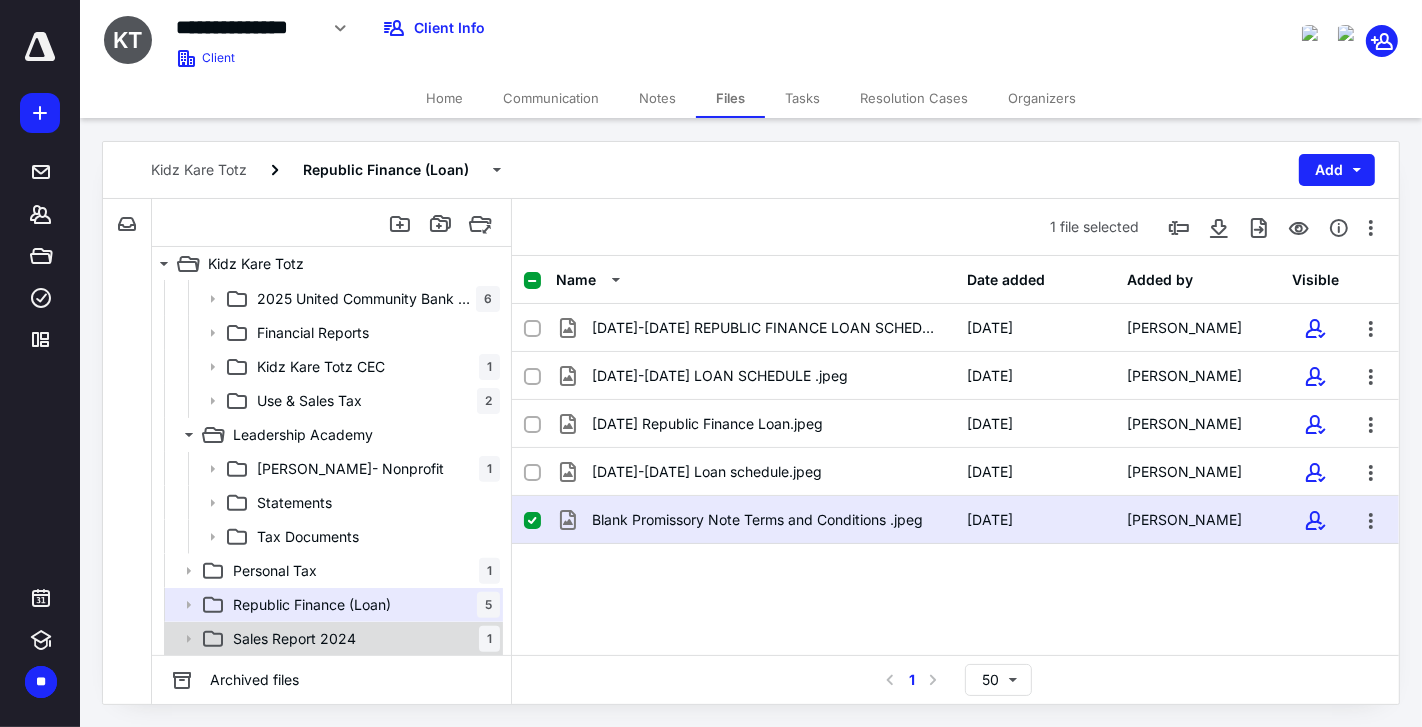 click on "Sales Report 2024 1" at bounding box center (362, 639) 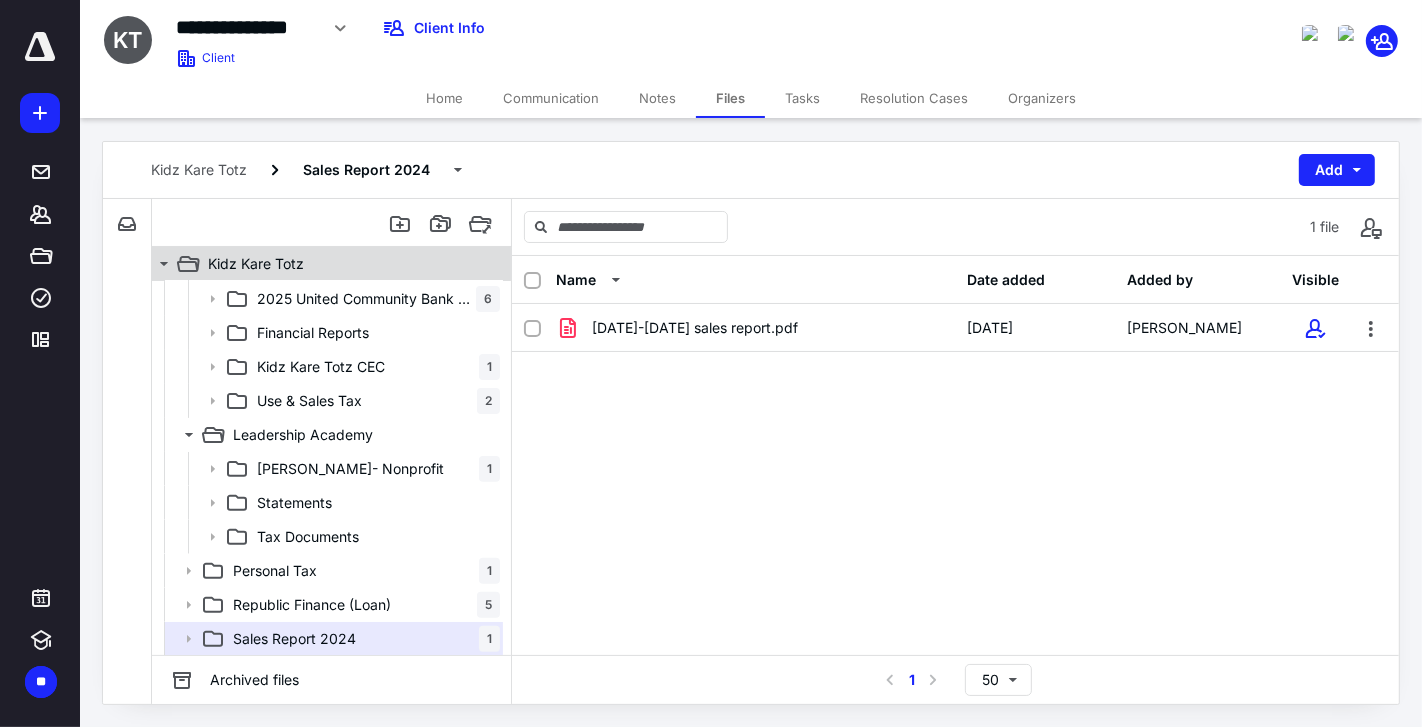 scroll, scrollTop: 55, scrollLeft: 0, axis: vertical 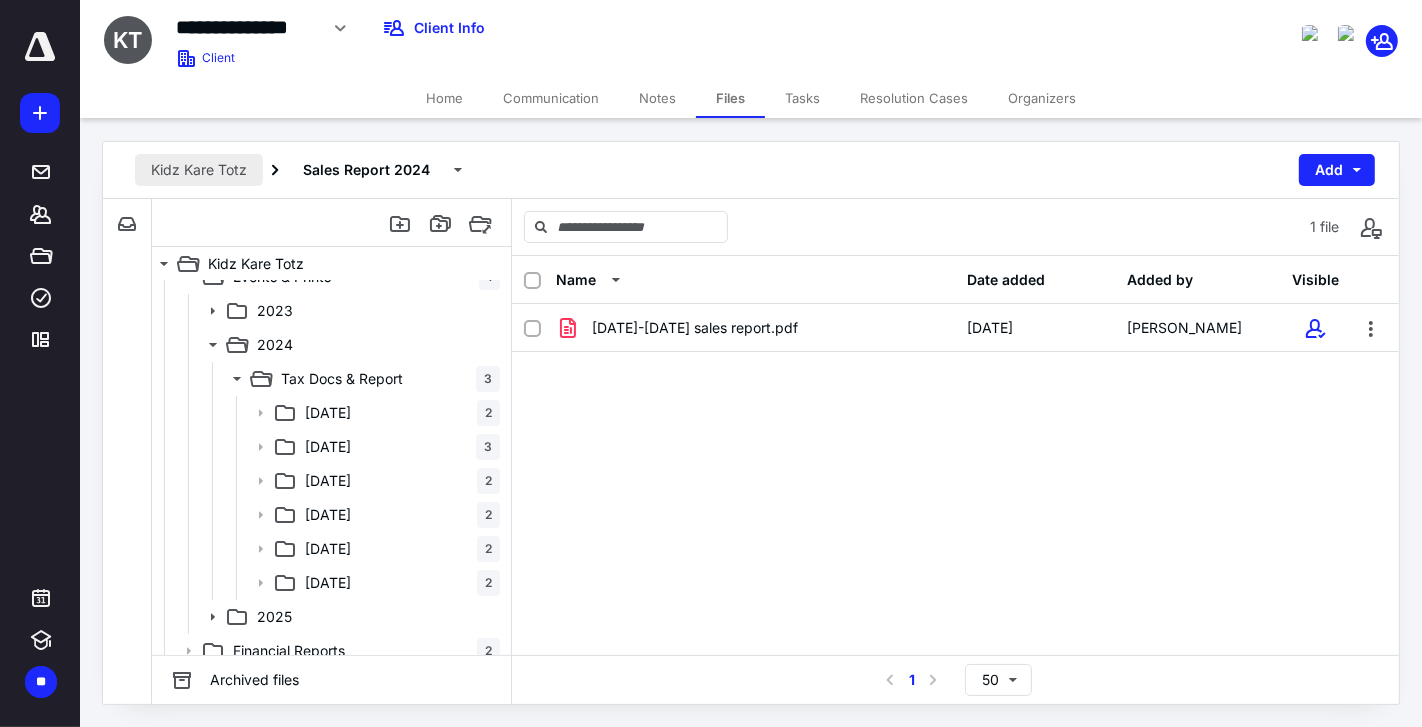 click on "Kidz Kare Totz" at bounding box center (199, 170) 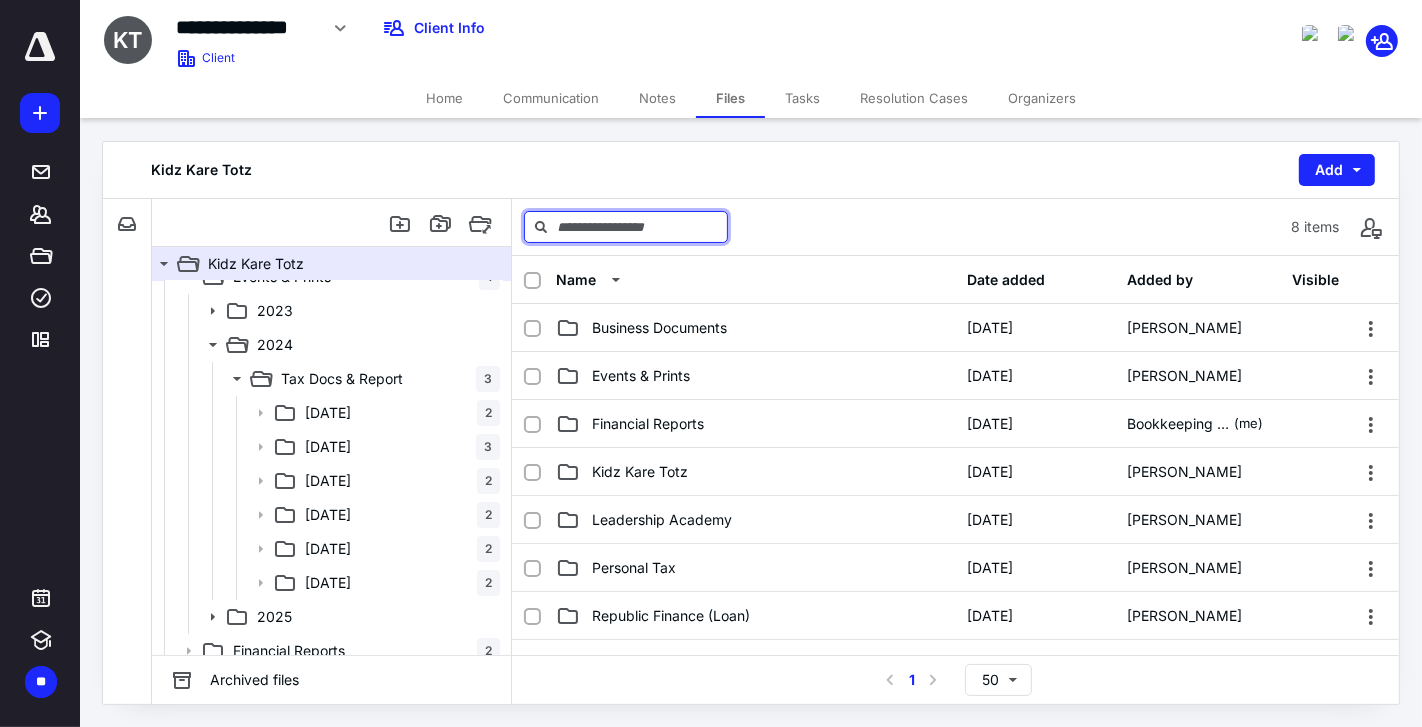 click at bounding box center (626, 227) 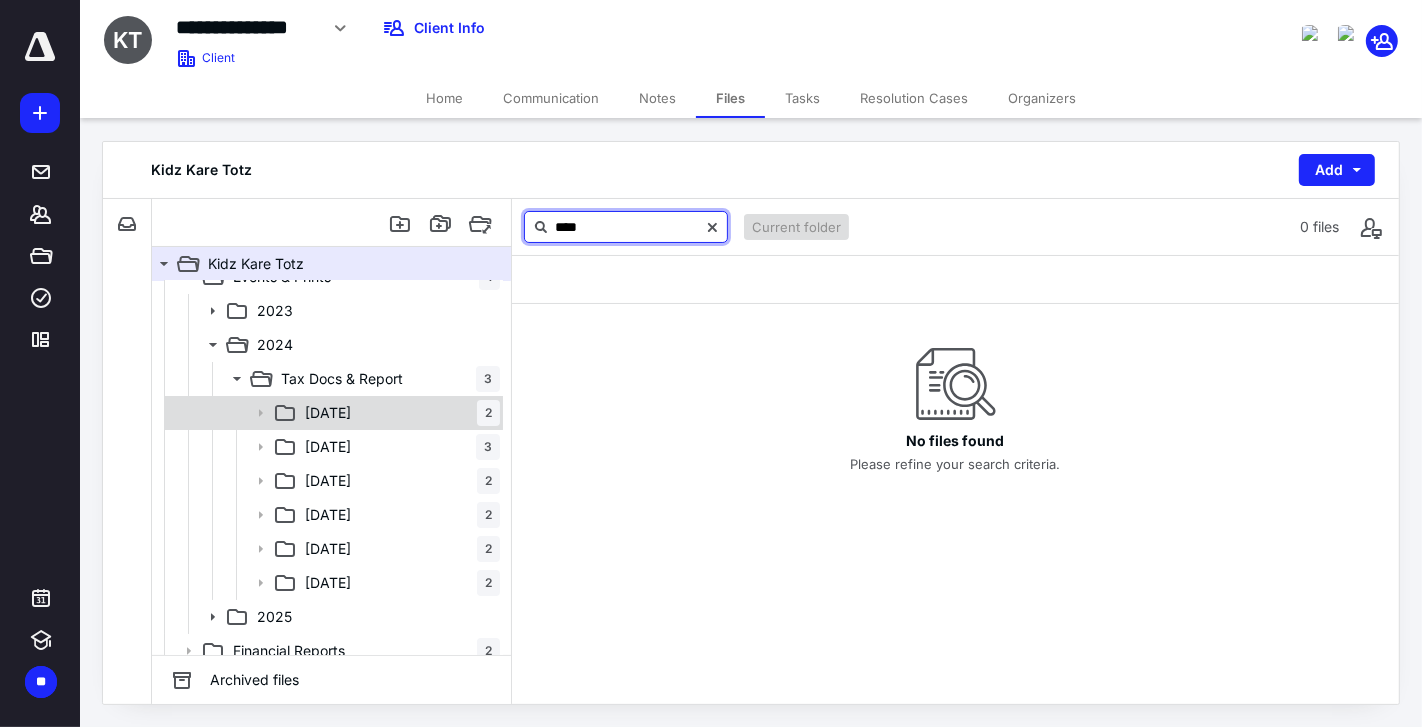 scroll, scrollTop: 0, scrollLeft: 0, axis: both 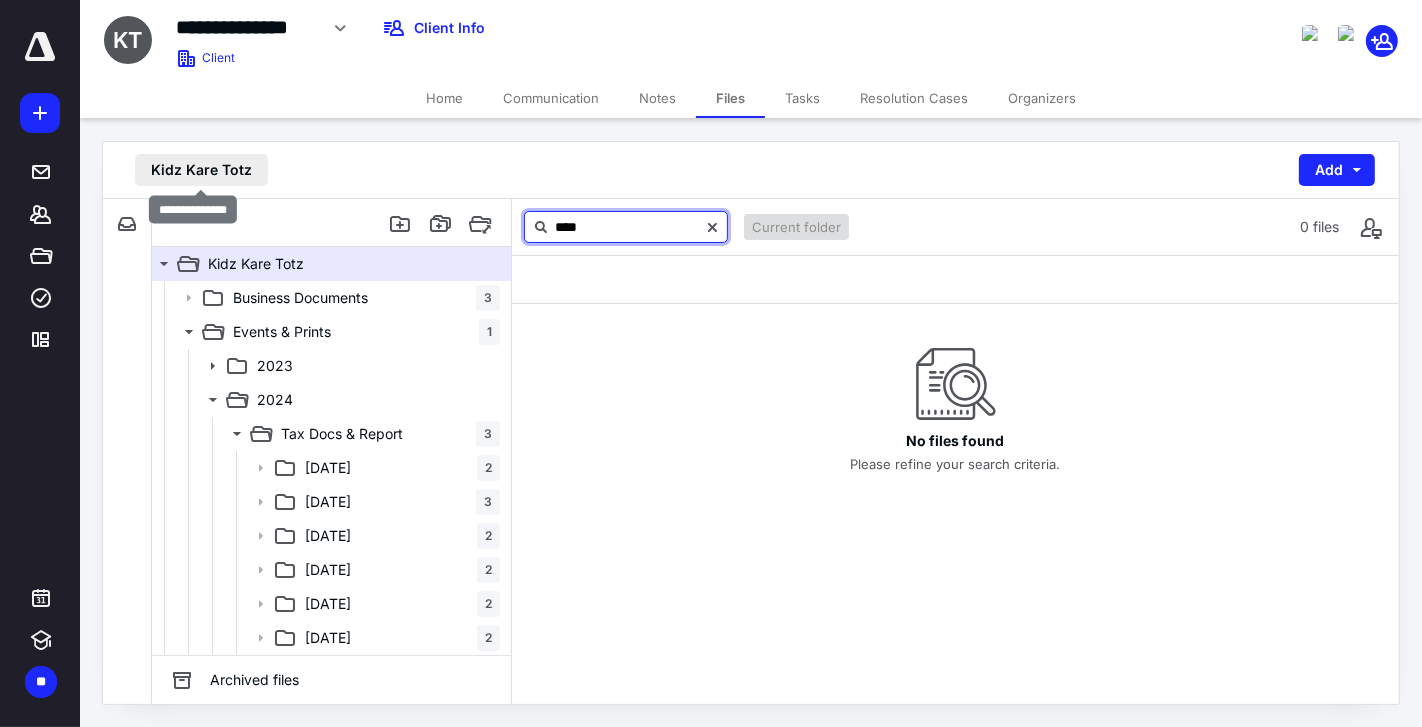type on "****" 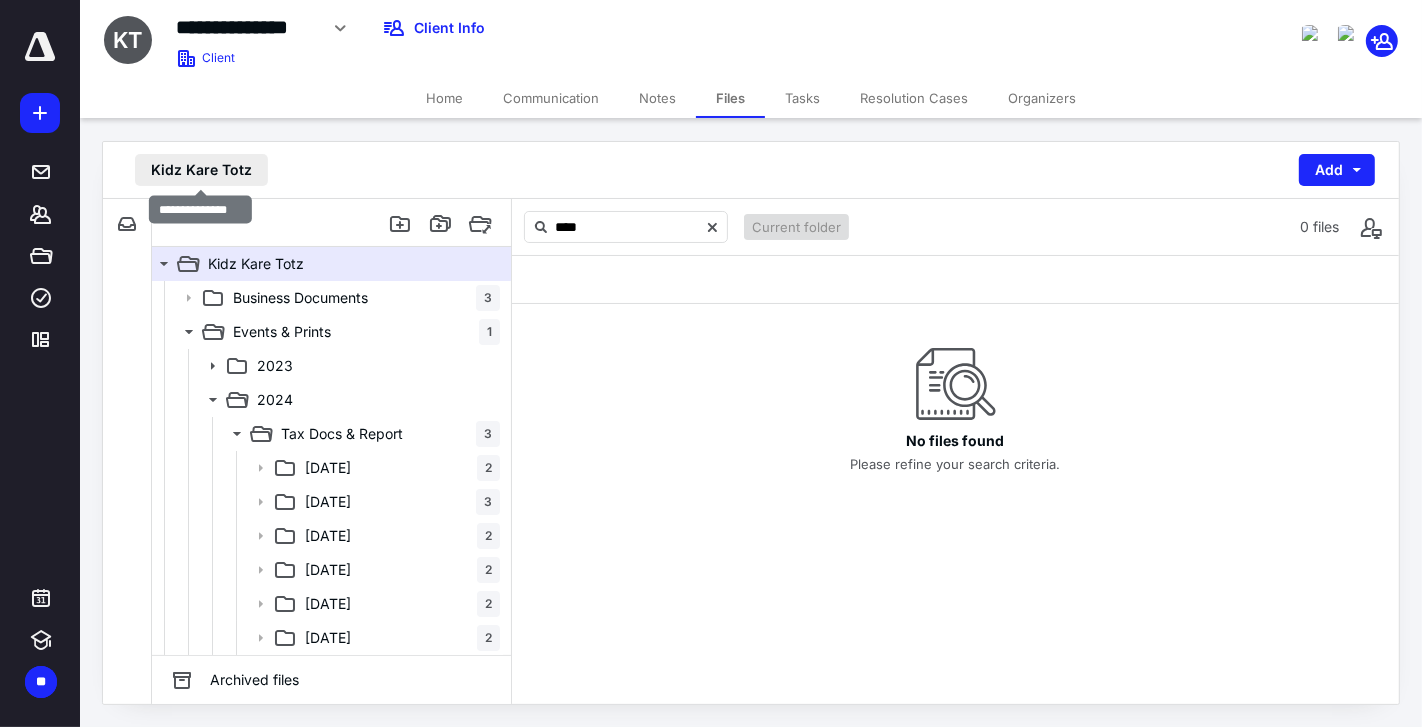 click on "Kidz Kare Totz" at bounding box center [201, 170] 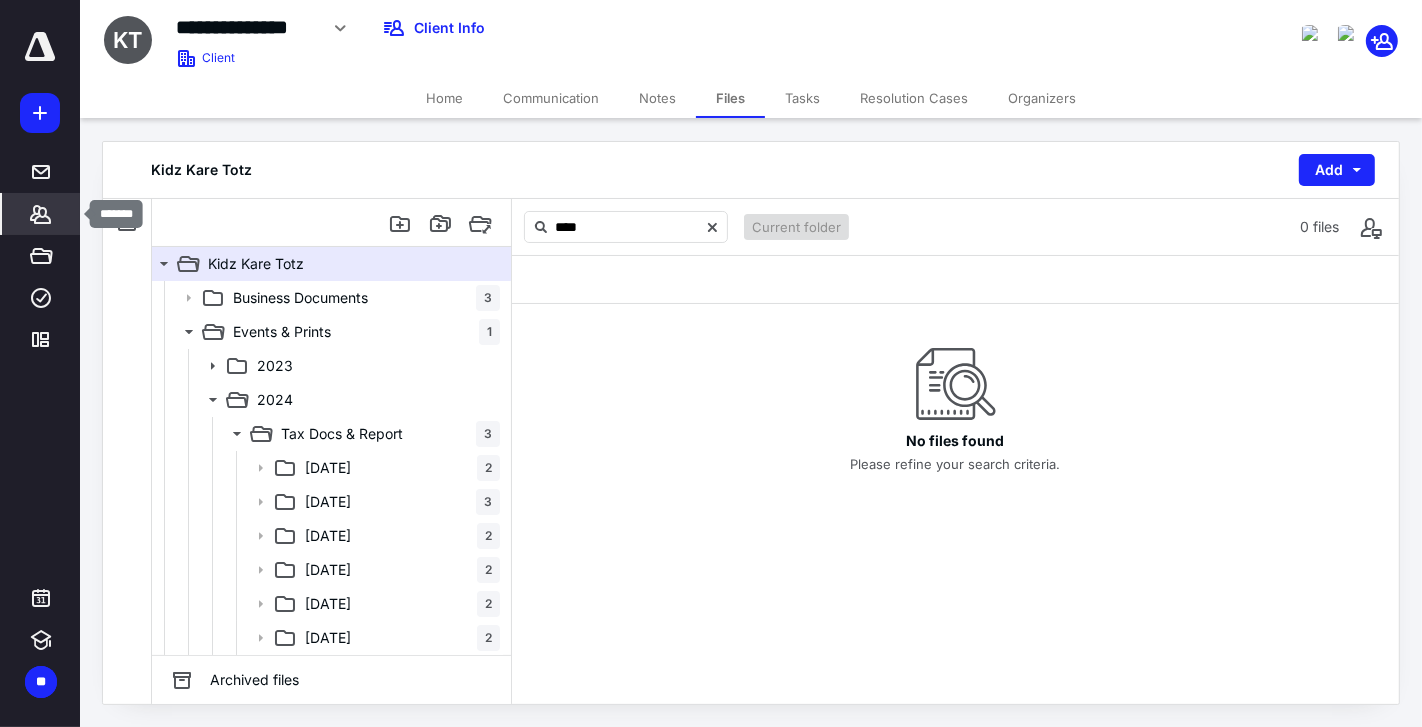 click 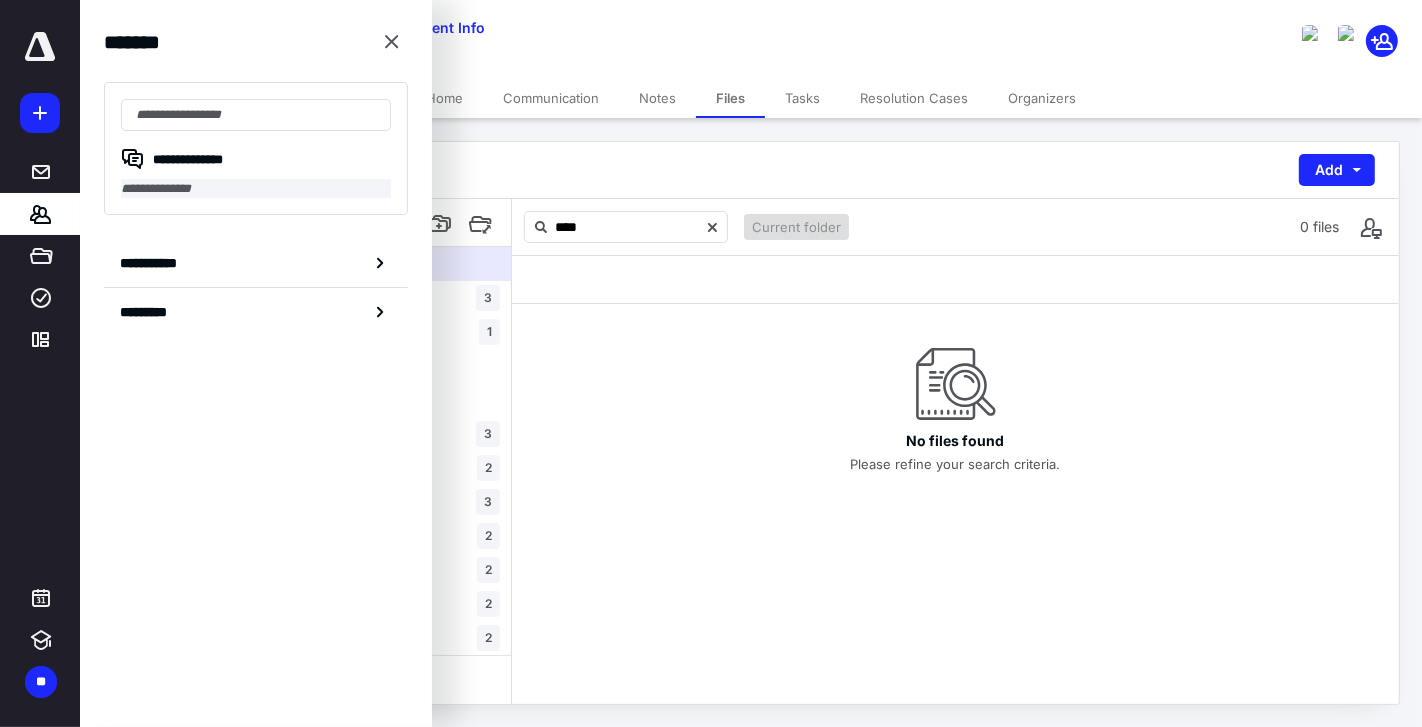 click on "**********" at bounding box center [256, 188] 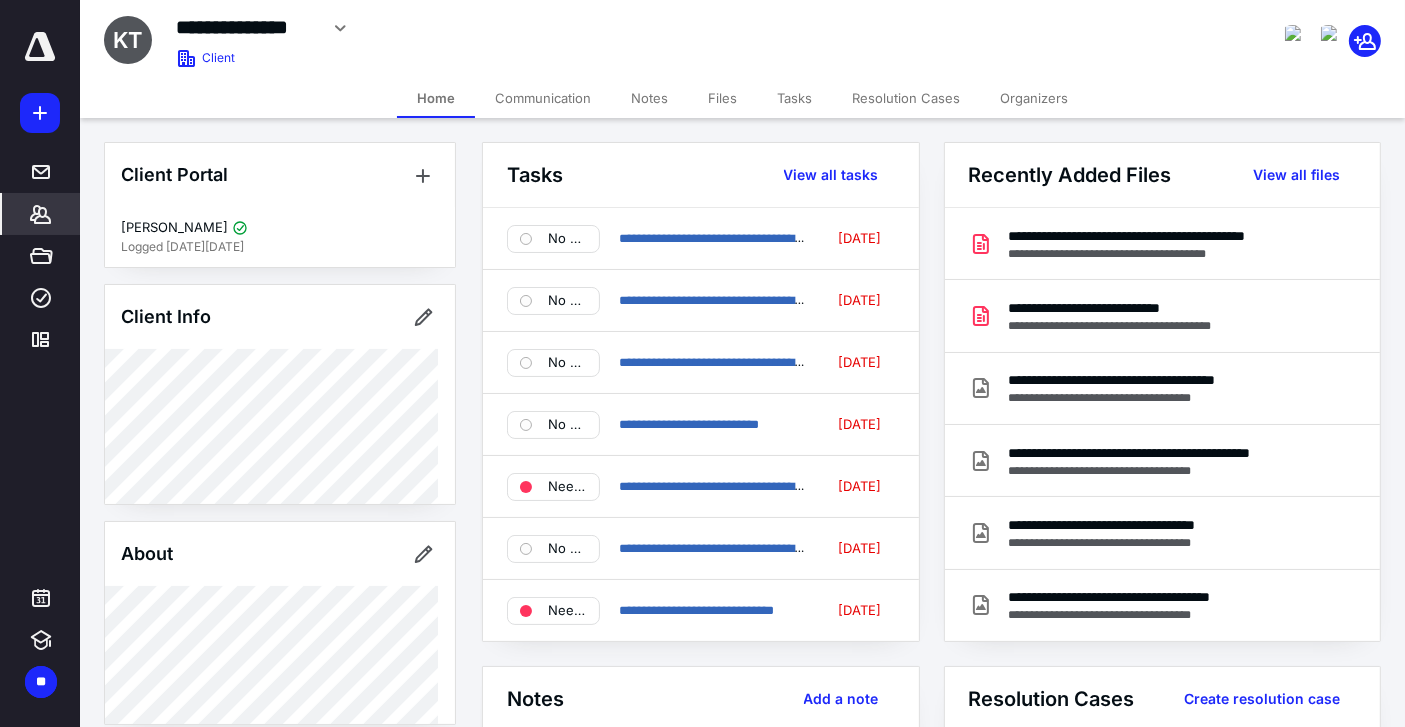 click on "Files" at bounding box center [722, 98] 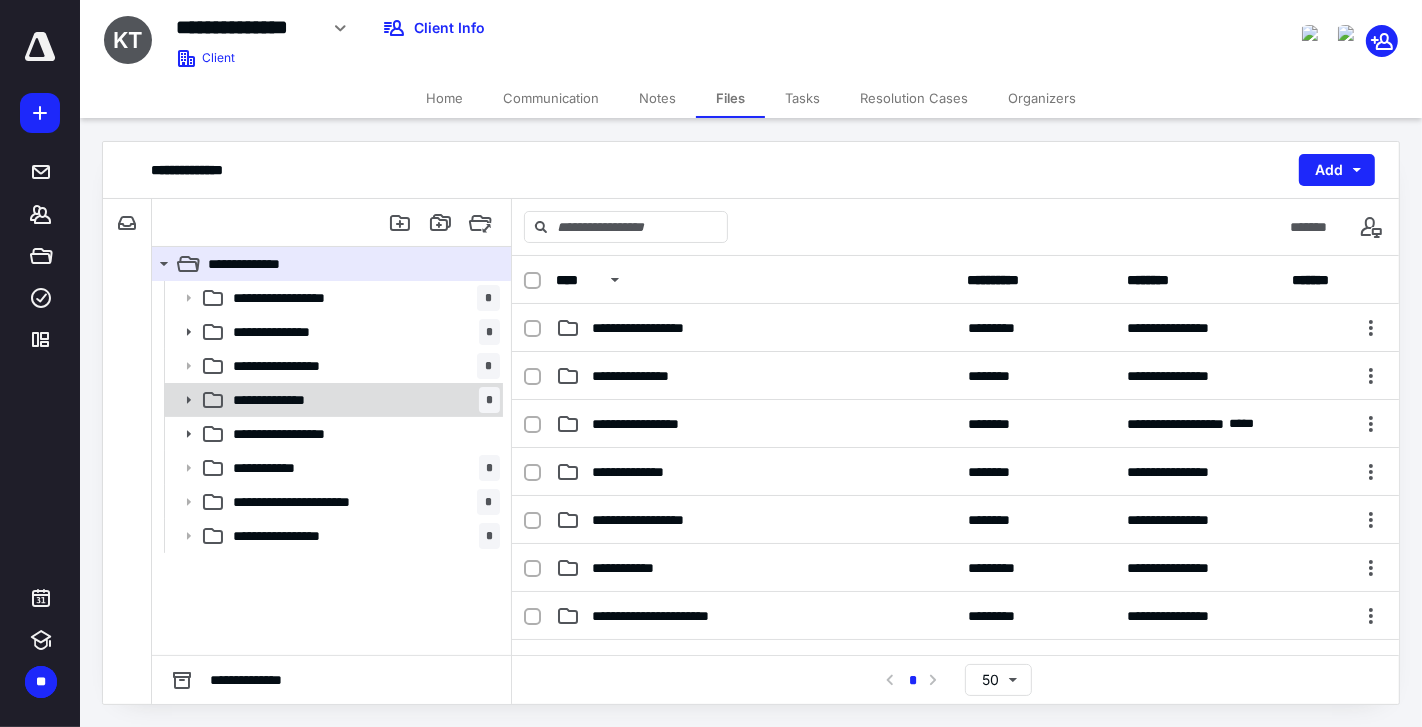 click on "**********" at bounding box center [362, 400] 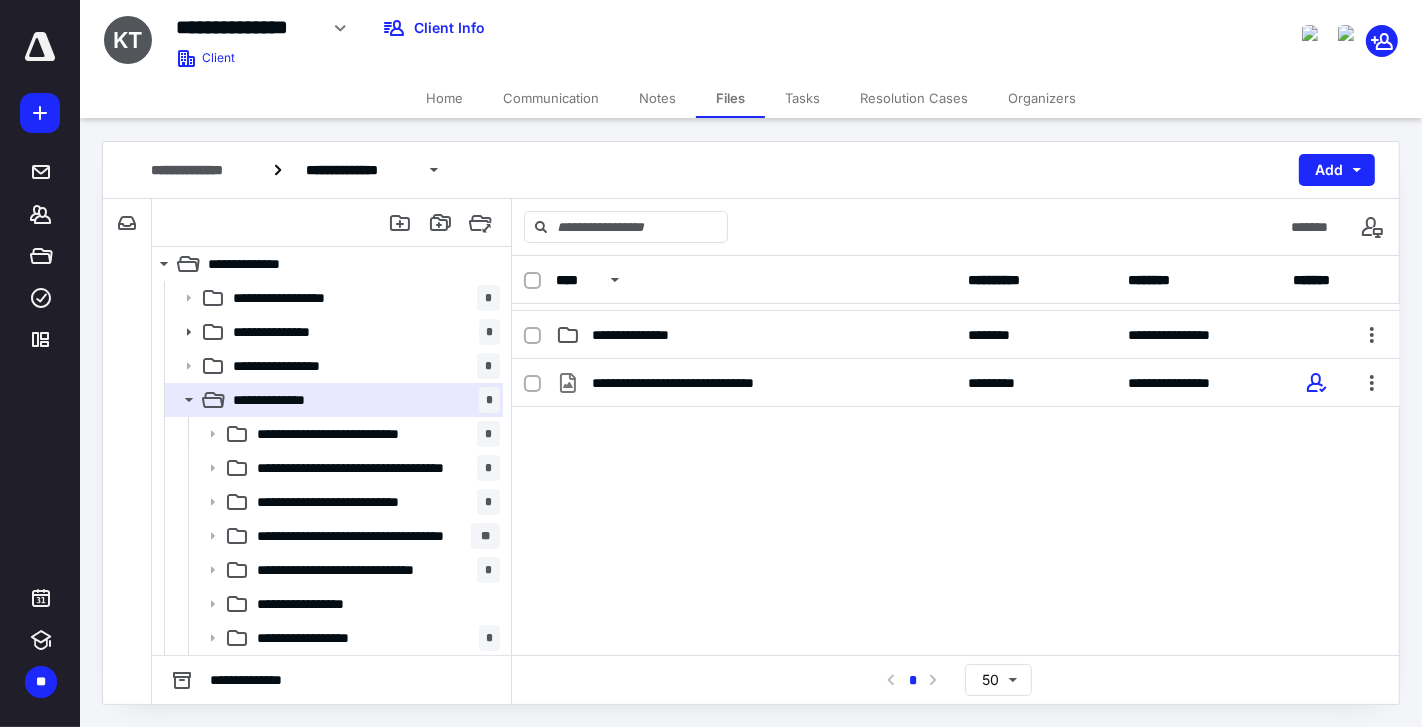 scroll, scrollTop: 218, scrollLeft: 0, axis: vertical 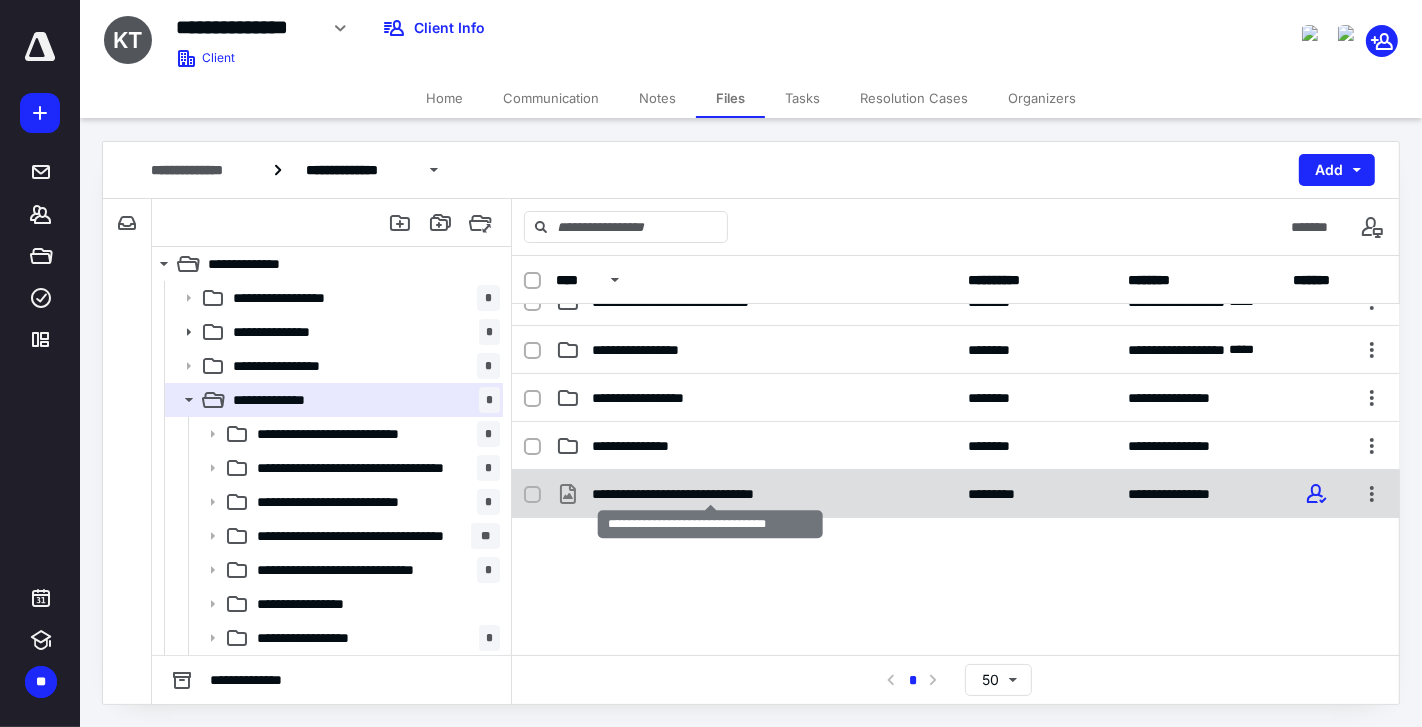 click on "**********" at bounding box center (711, 494) 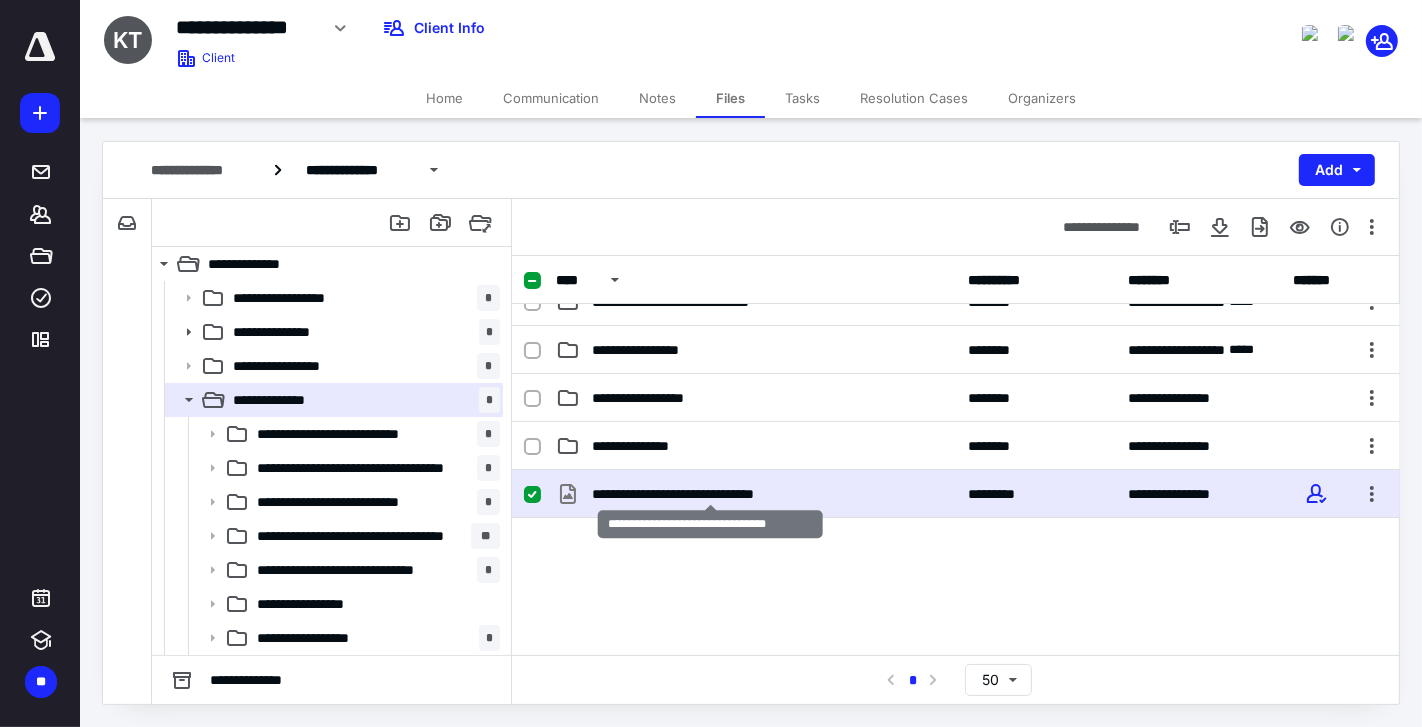click on "**********" at bounding box center (711, 494) 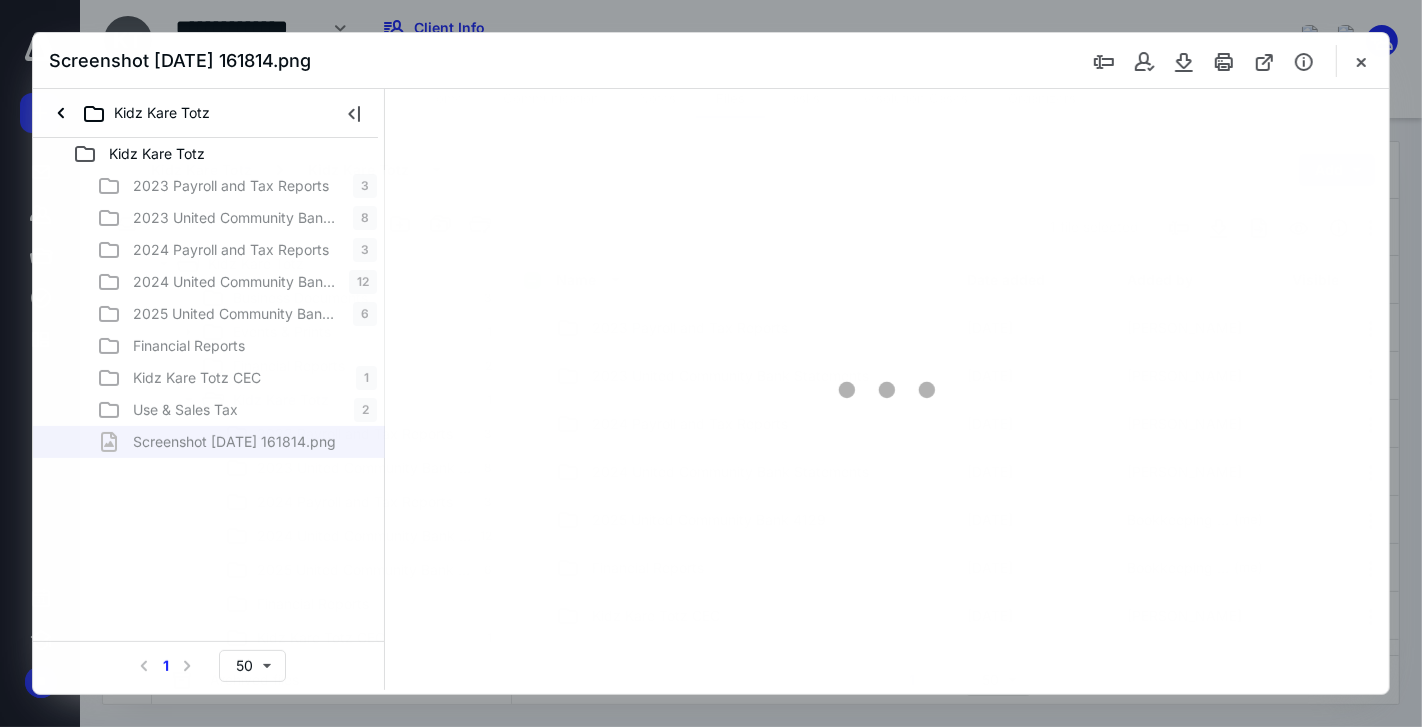 scroll, scrollTop: 218, scrollLeft: 0, axis: vertical 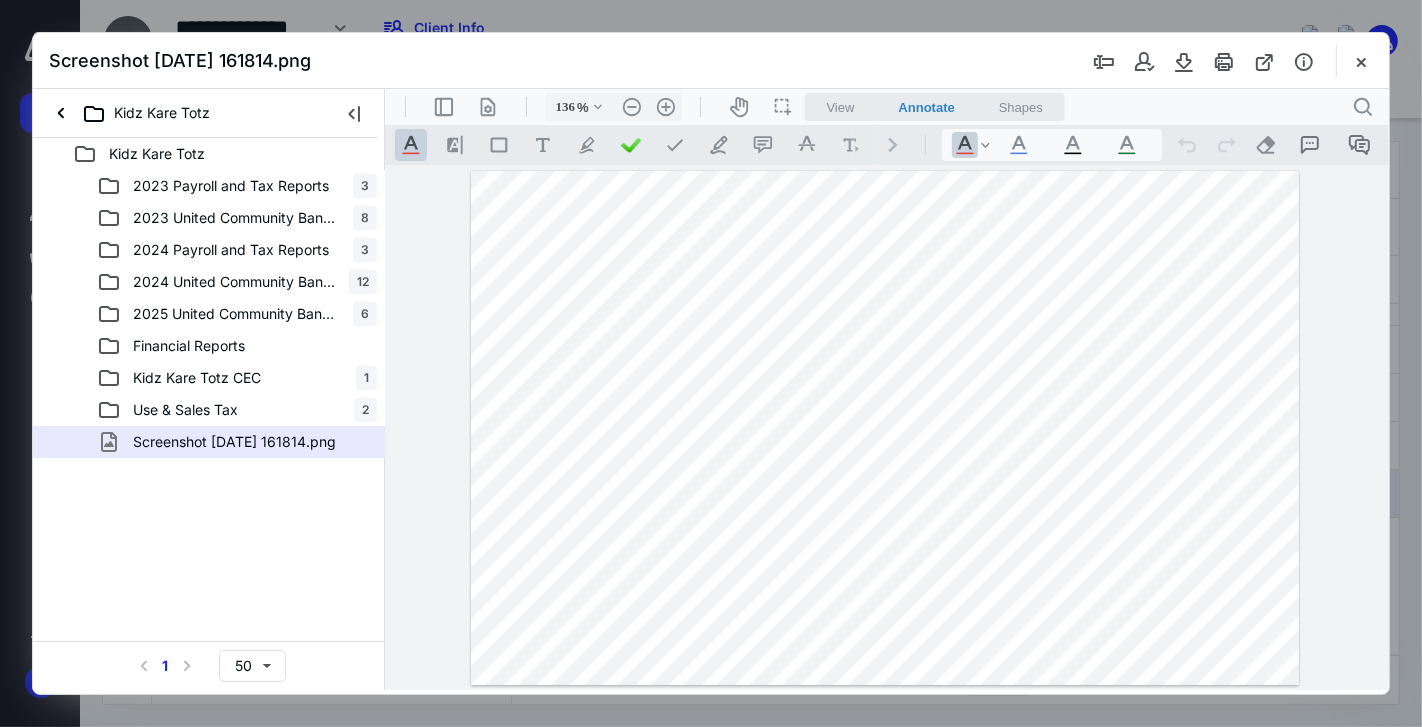 click on "Use & Sales Tax 2" at bounding box center (237, 410) 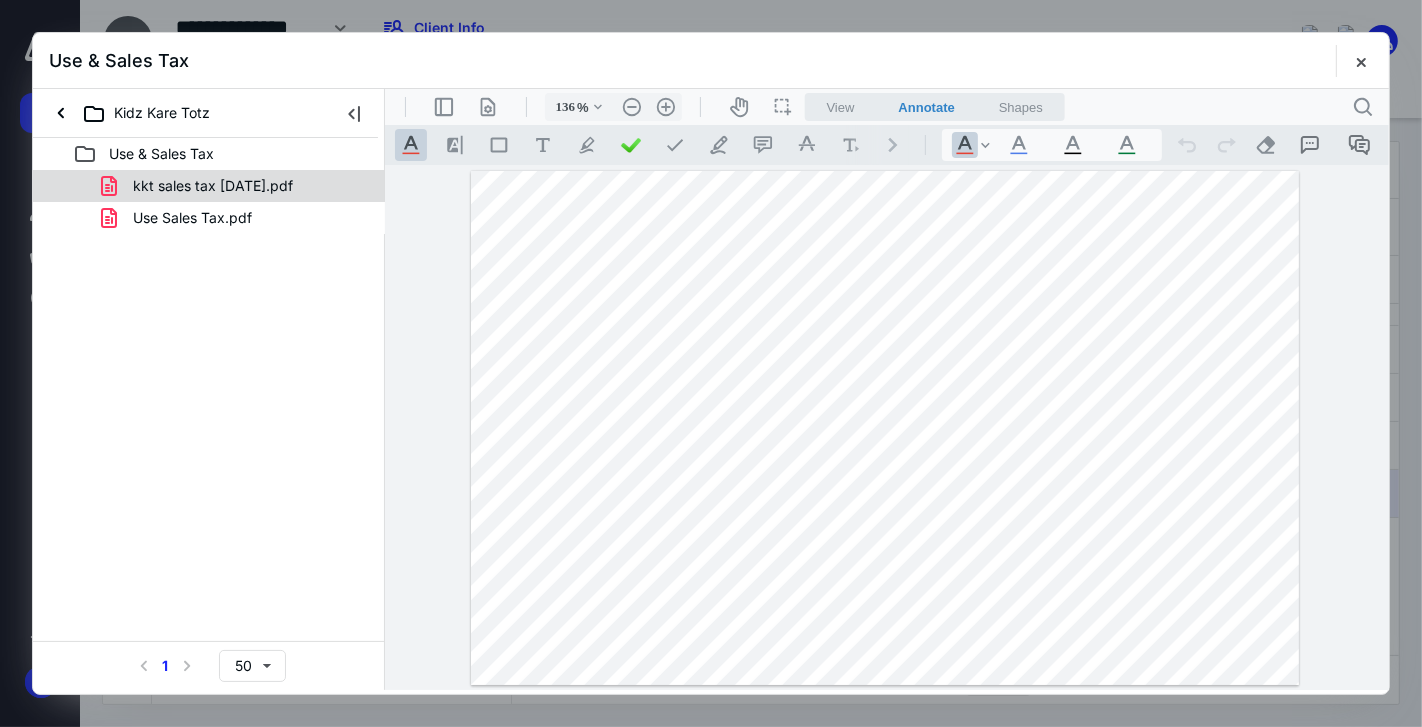 click on "kkt sales tax [DATE].pdf" at bounding box center [213, 186] 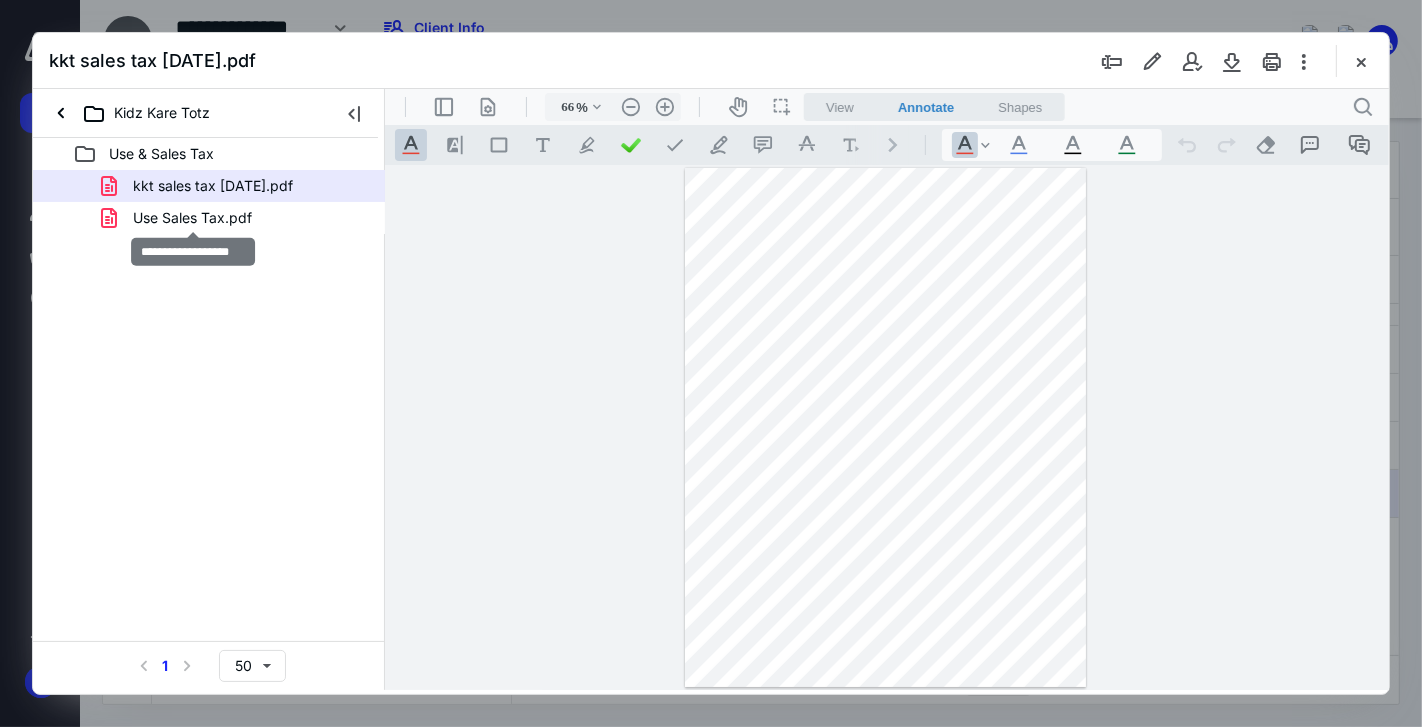 click on "Use  Sales Tax.pdf" at bounding box center [192, 218] 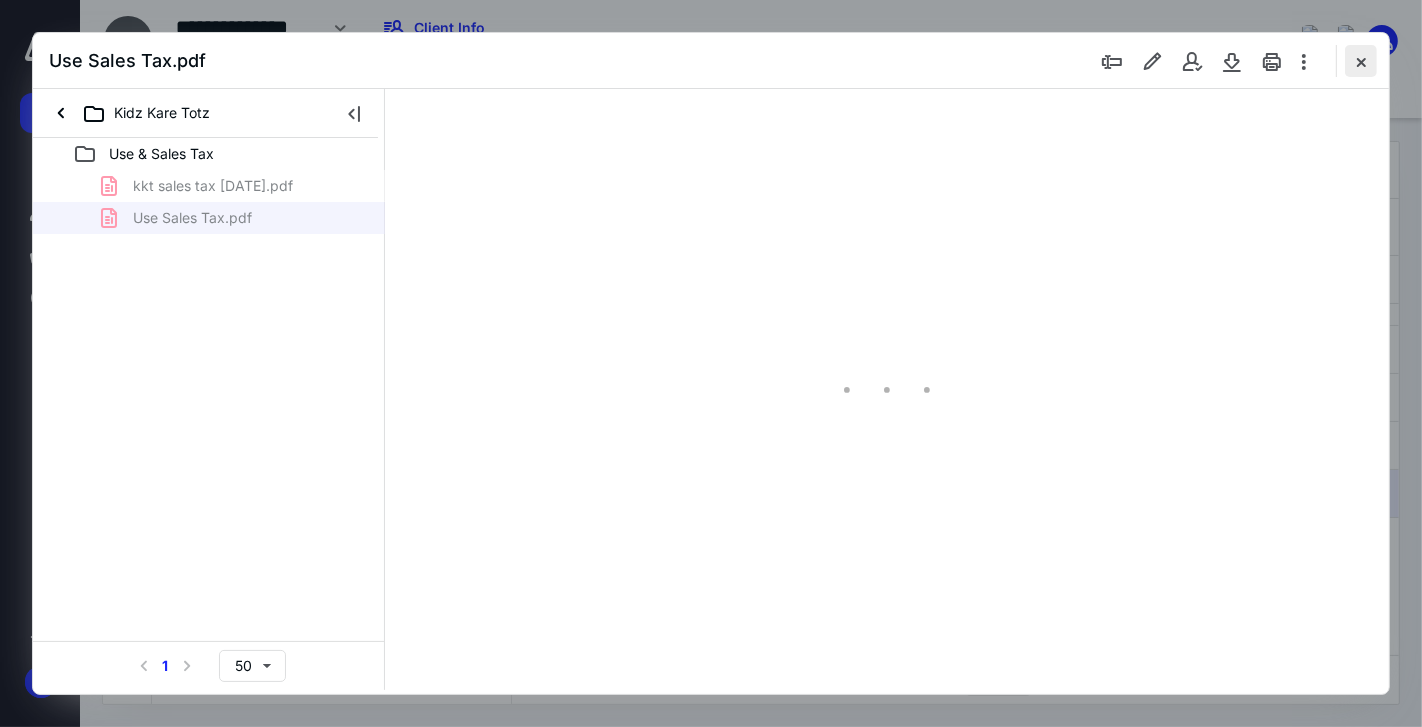 type on "67" 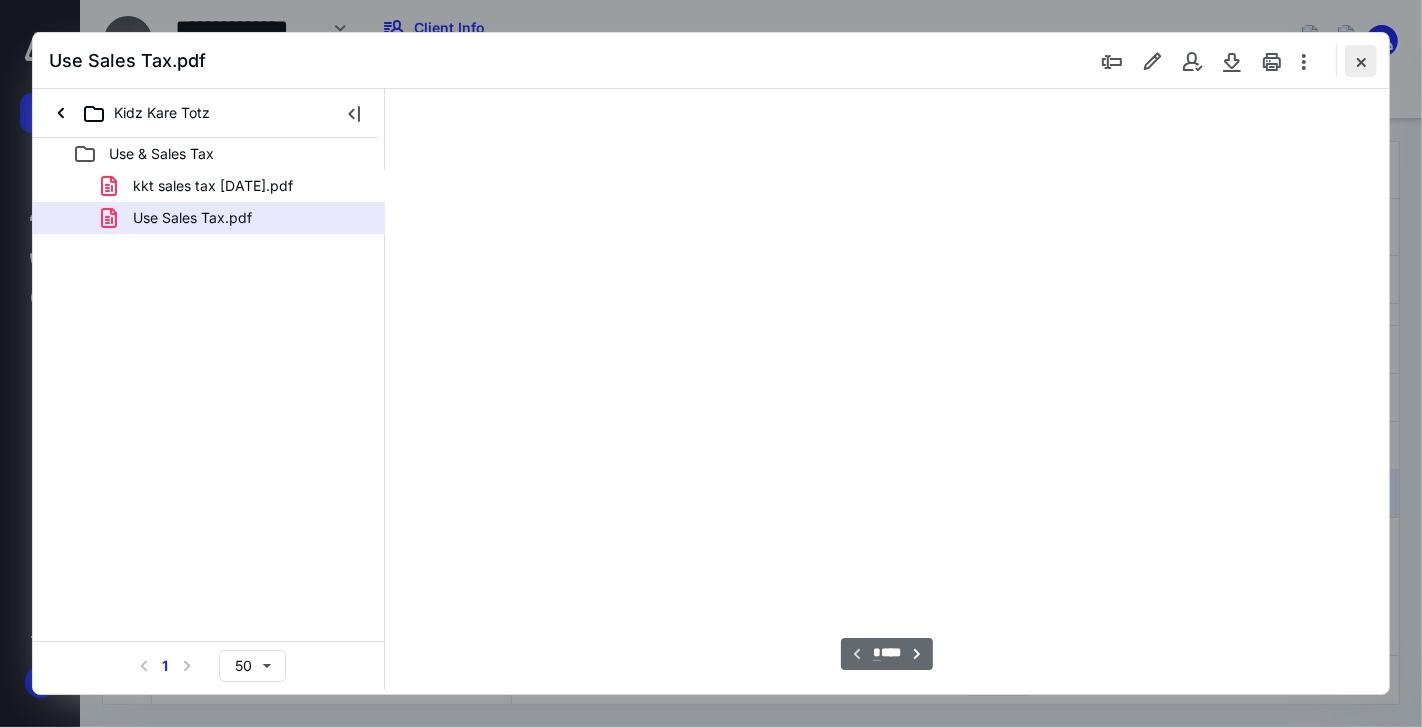 scroll, scrollTop: 79, scrollLeft: 0, axis: vertical 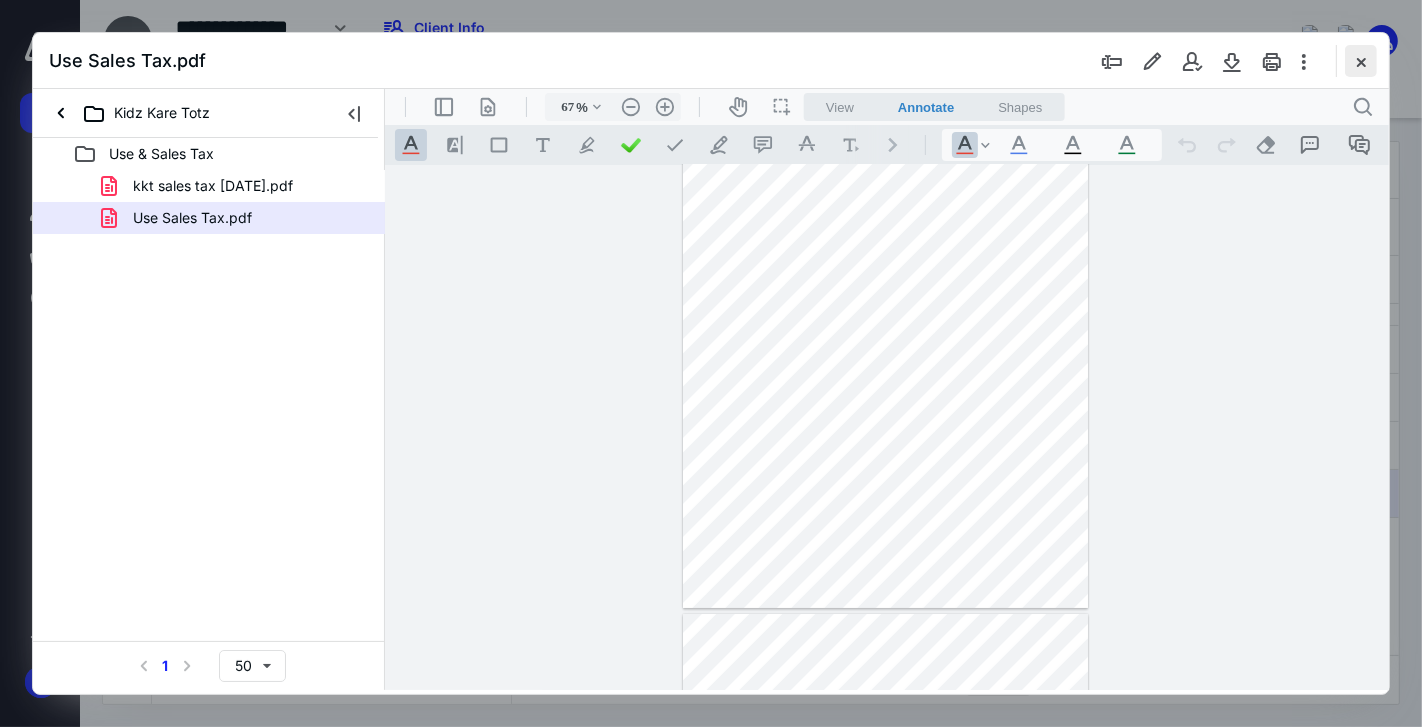 click at bounding box center (1361, 61) 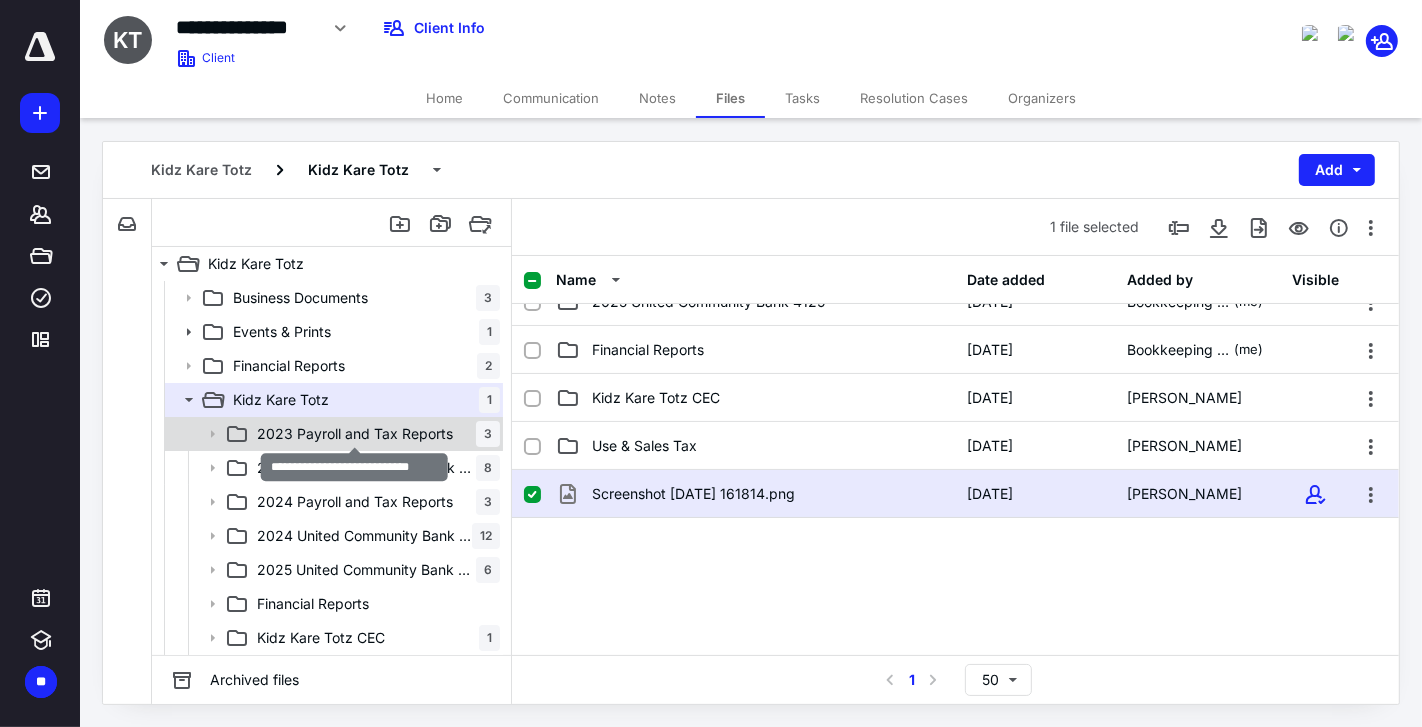 click on "2023 Payroll and Tax Reports" at bounding box center (355, 434) 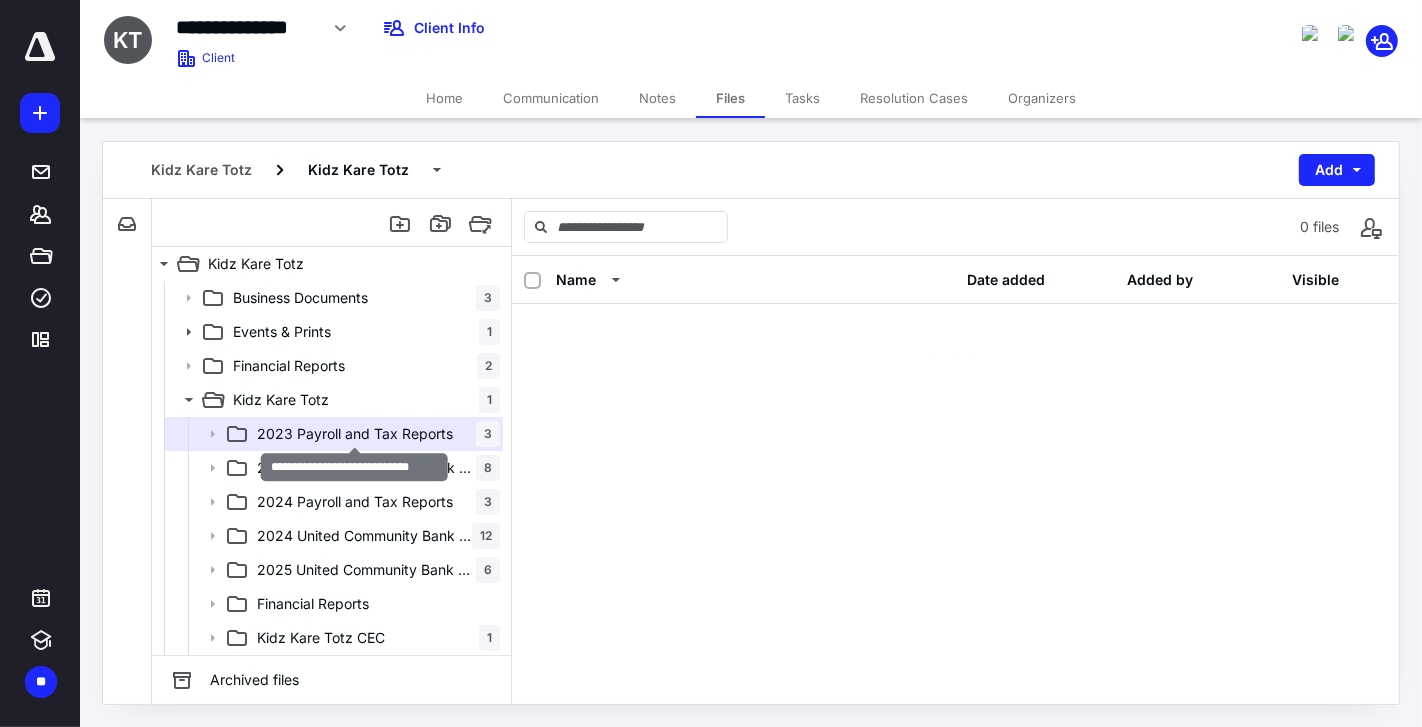 scroll, scrollTop: 0, scrollLeft: 0, axis: both 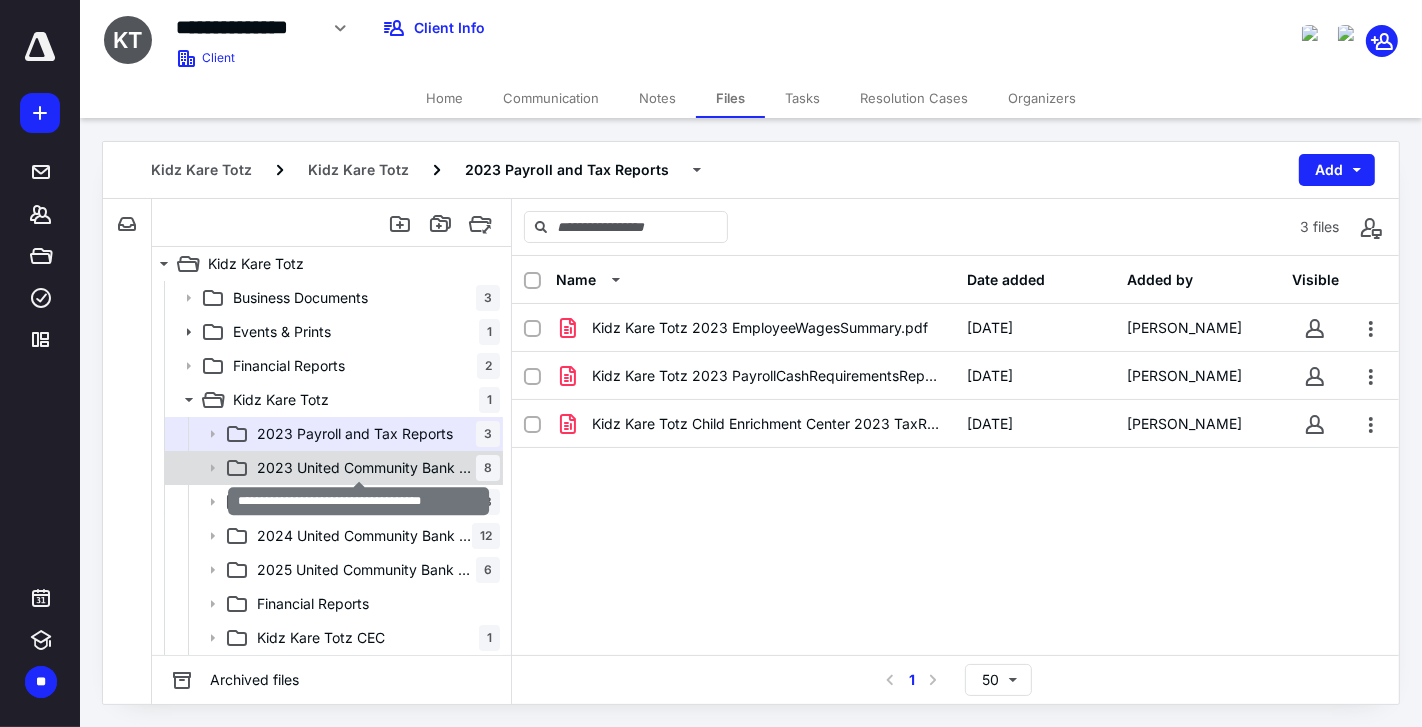 click on "2023 United Community Bank Statements" at bounding box center (366, 468) 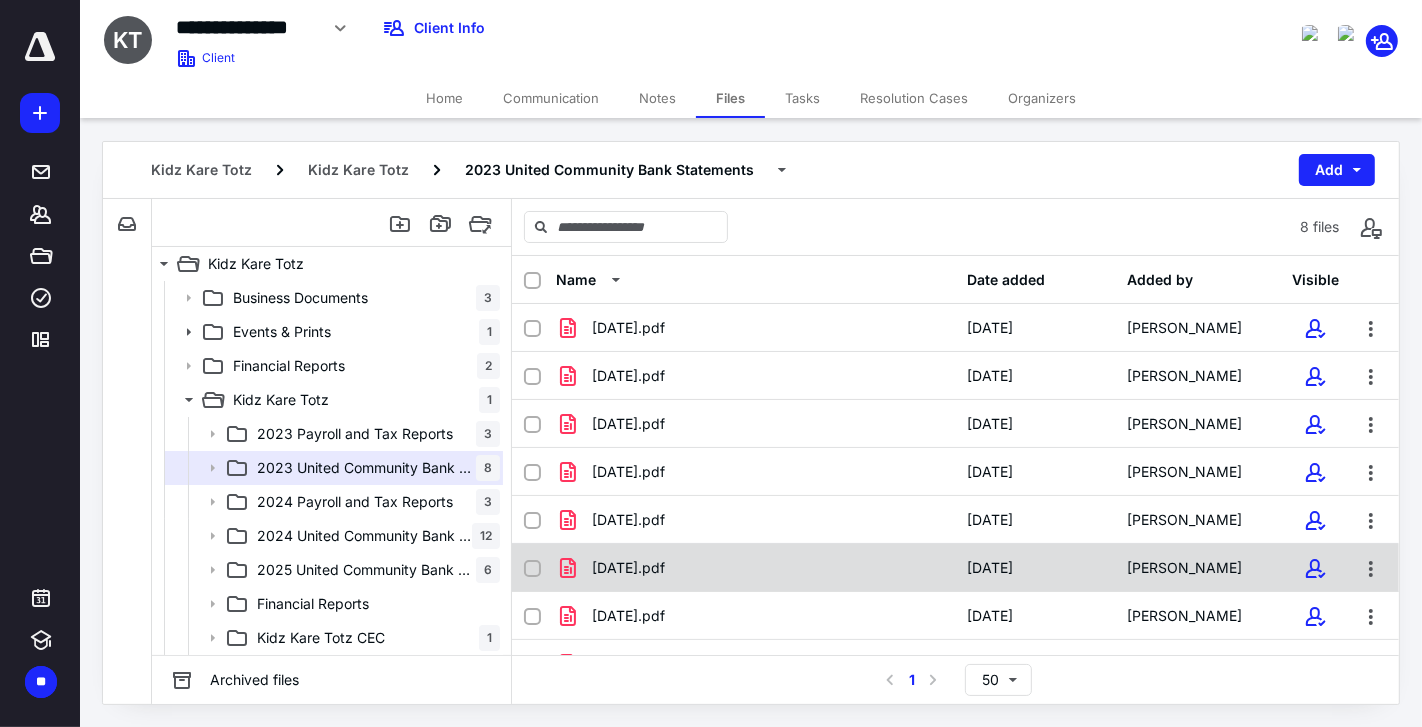 scroll, scrollTop: 29, scrollLeft: 0, axis: vertical 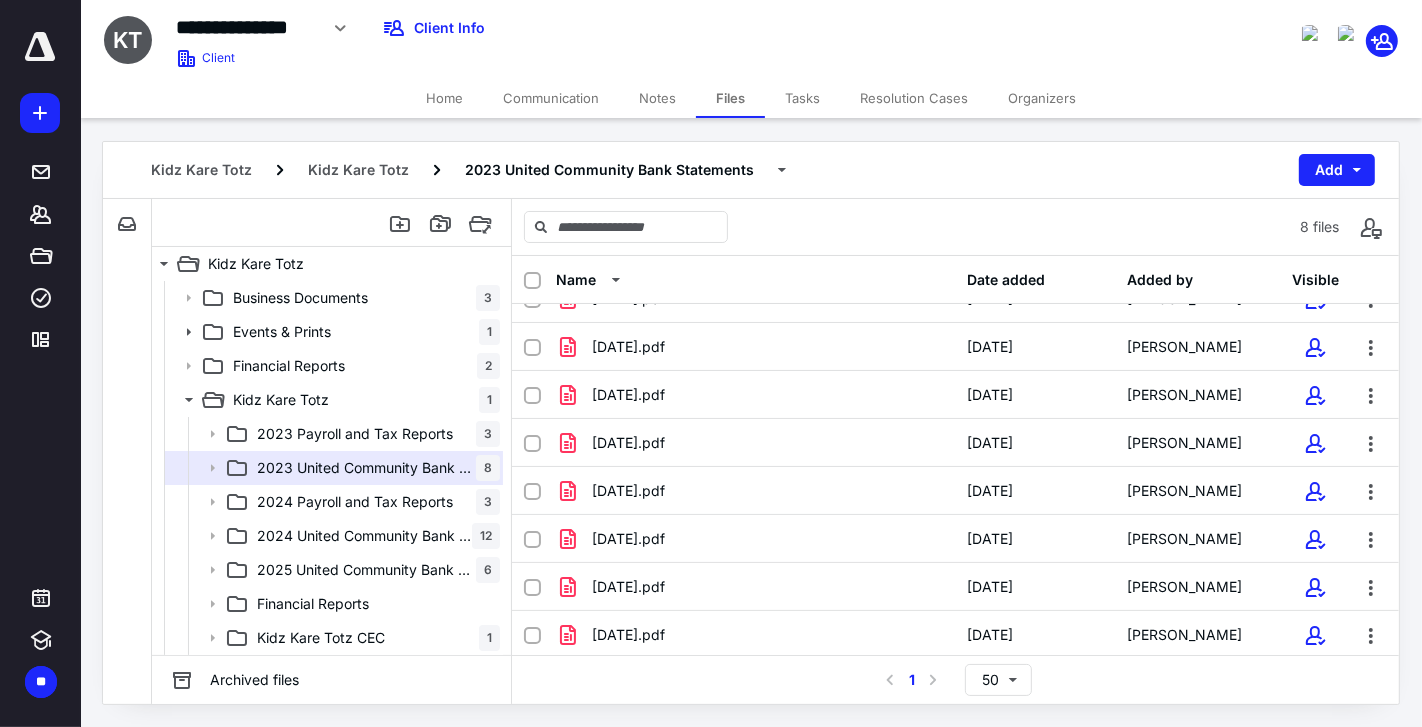 click on "Financial Reports" at bounding box center [374, 604] 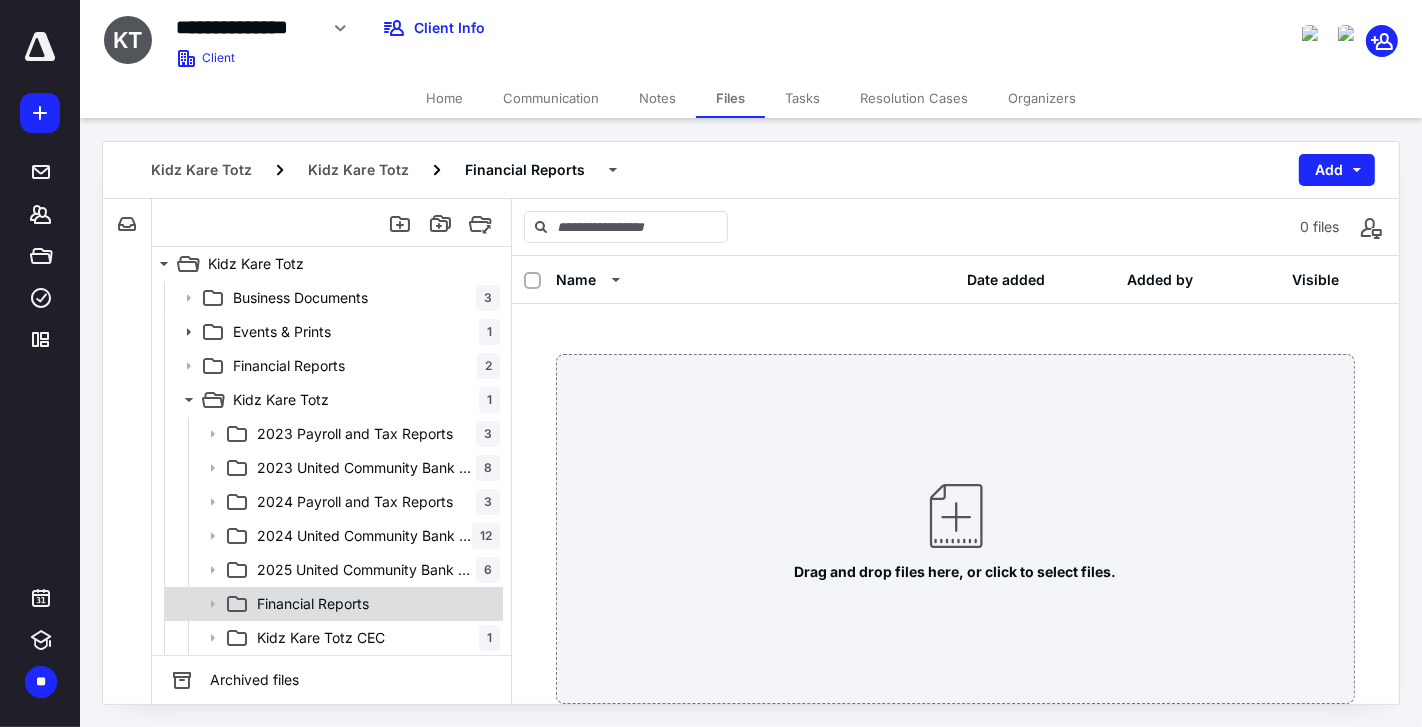scroll, scrollTop: 168, scrollLeft: 0, axis: vertical 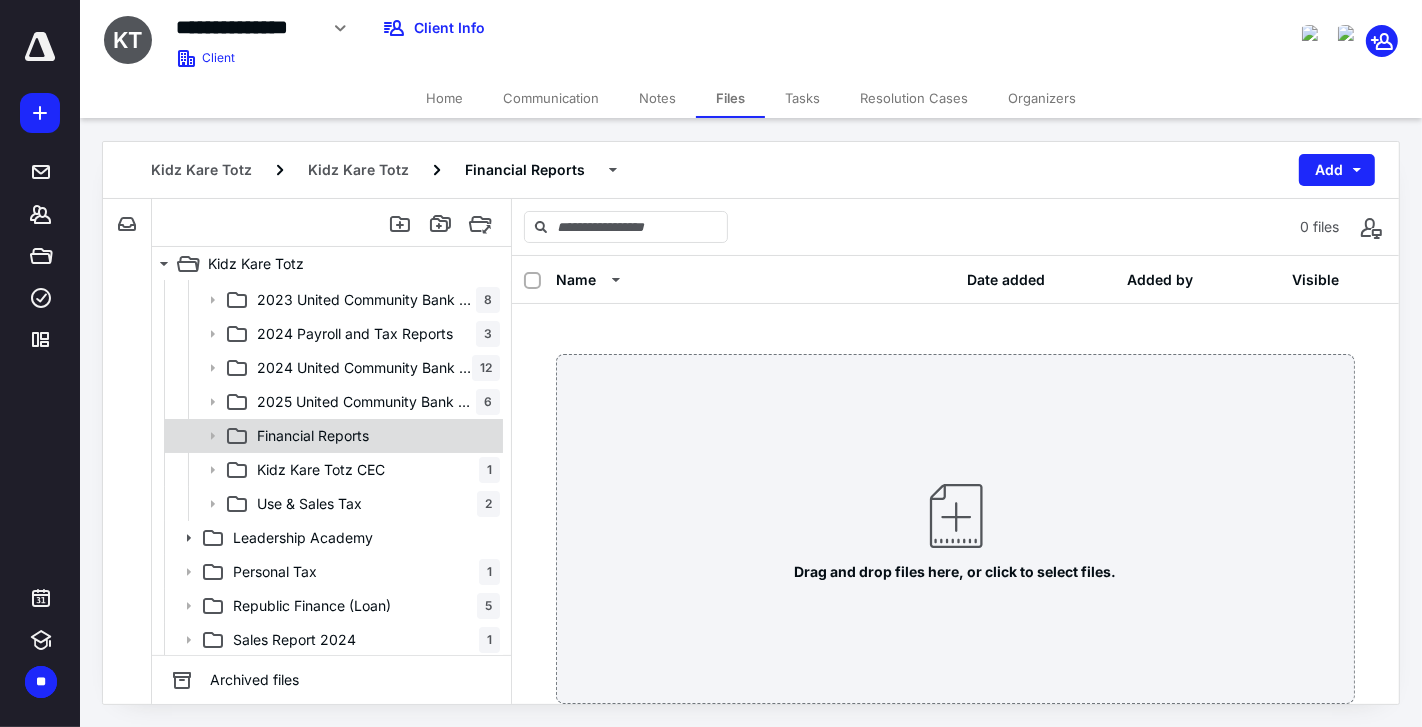 click on "Financial Reports" at bounding box center [332, 436] 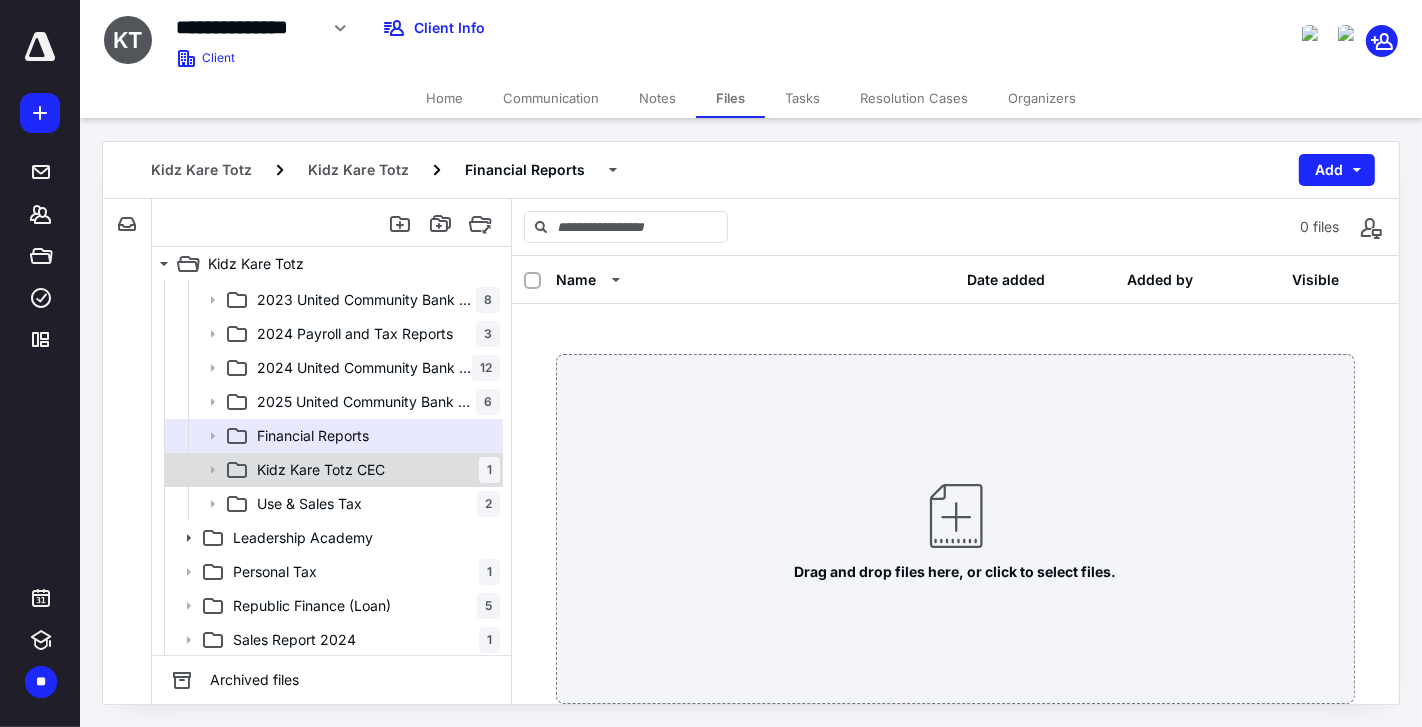 click on "Kidz Kare Totz CEC 1" at bounding box center (374, 470) 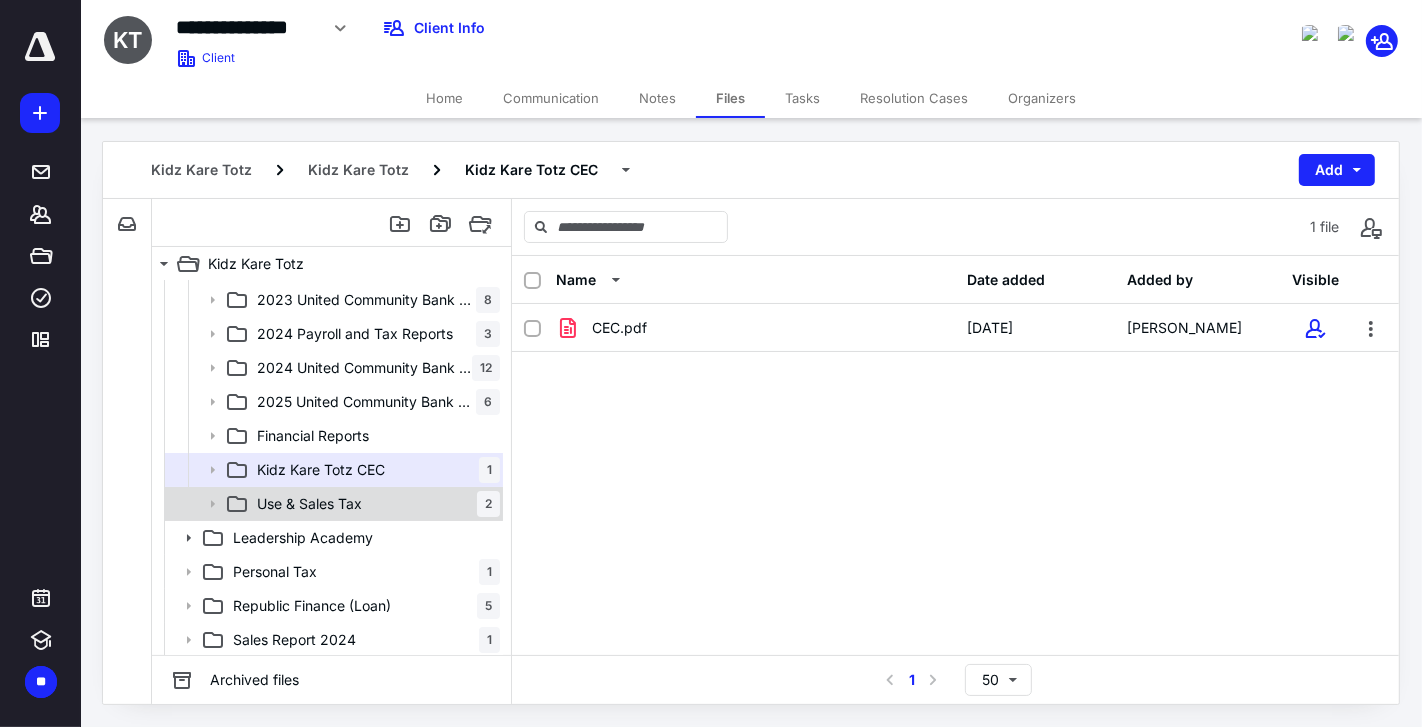 click on "Use & Sales Tax 2" at bounding box center [374, 504] 